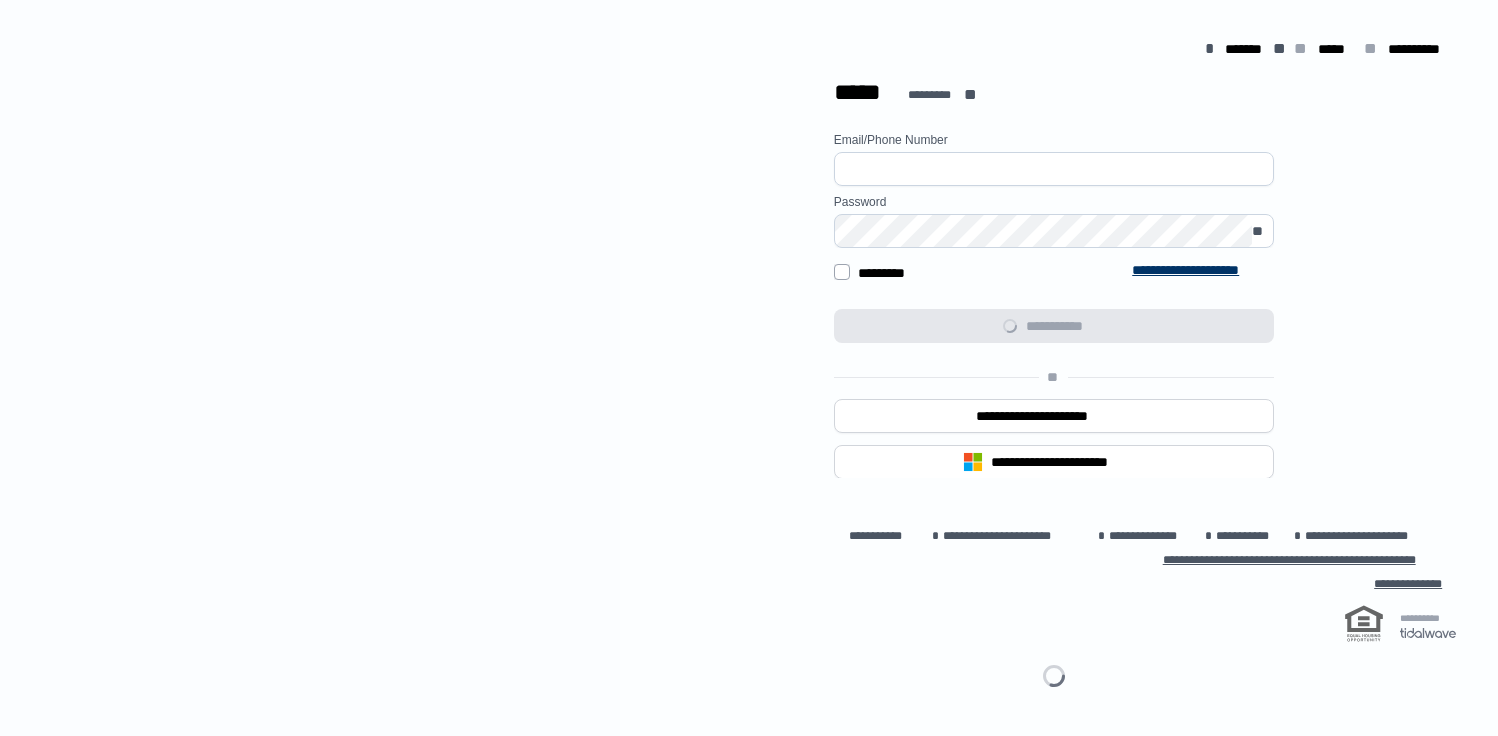 scroll, scrollTop: 0, scrollLeft: 0, axis: both 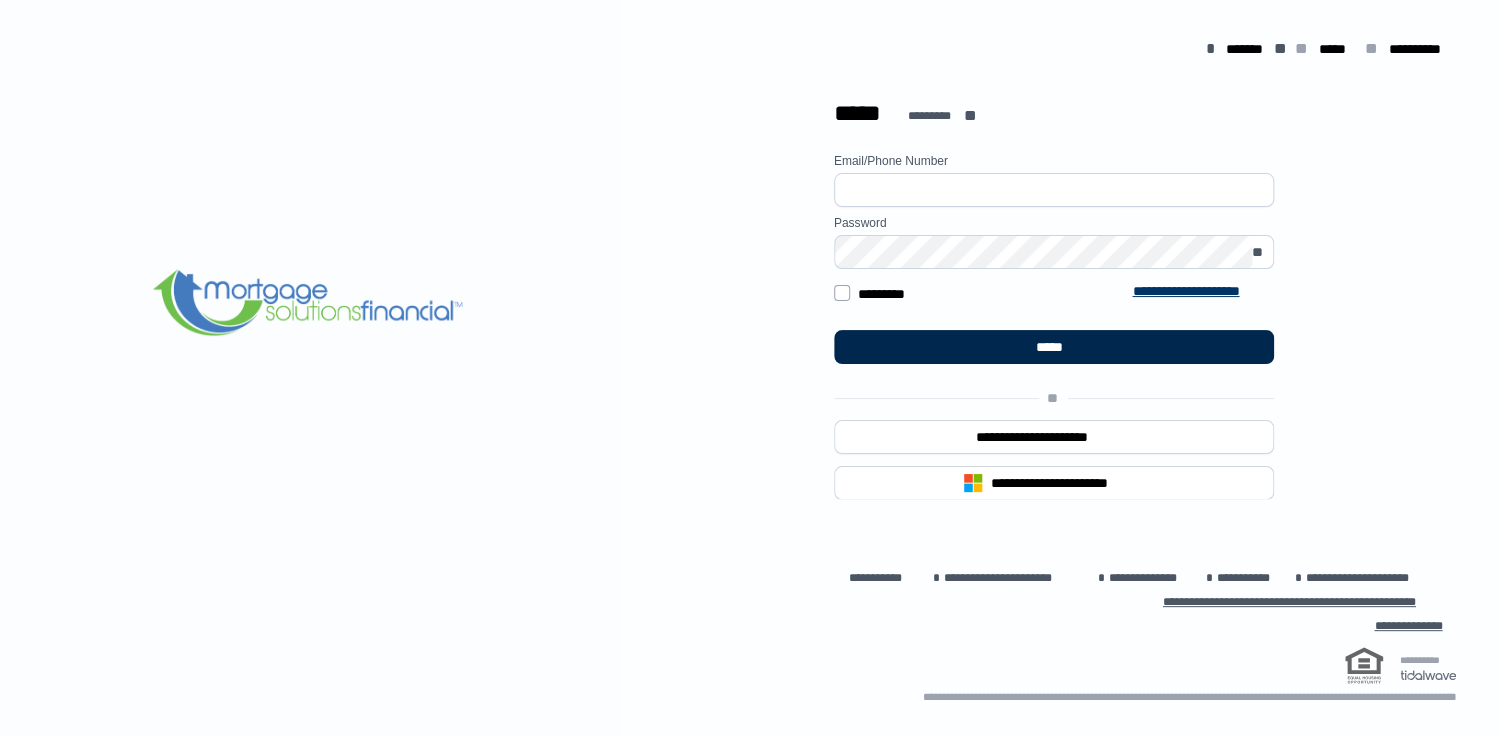 type on "**********" 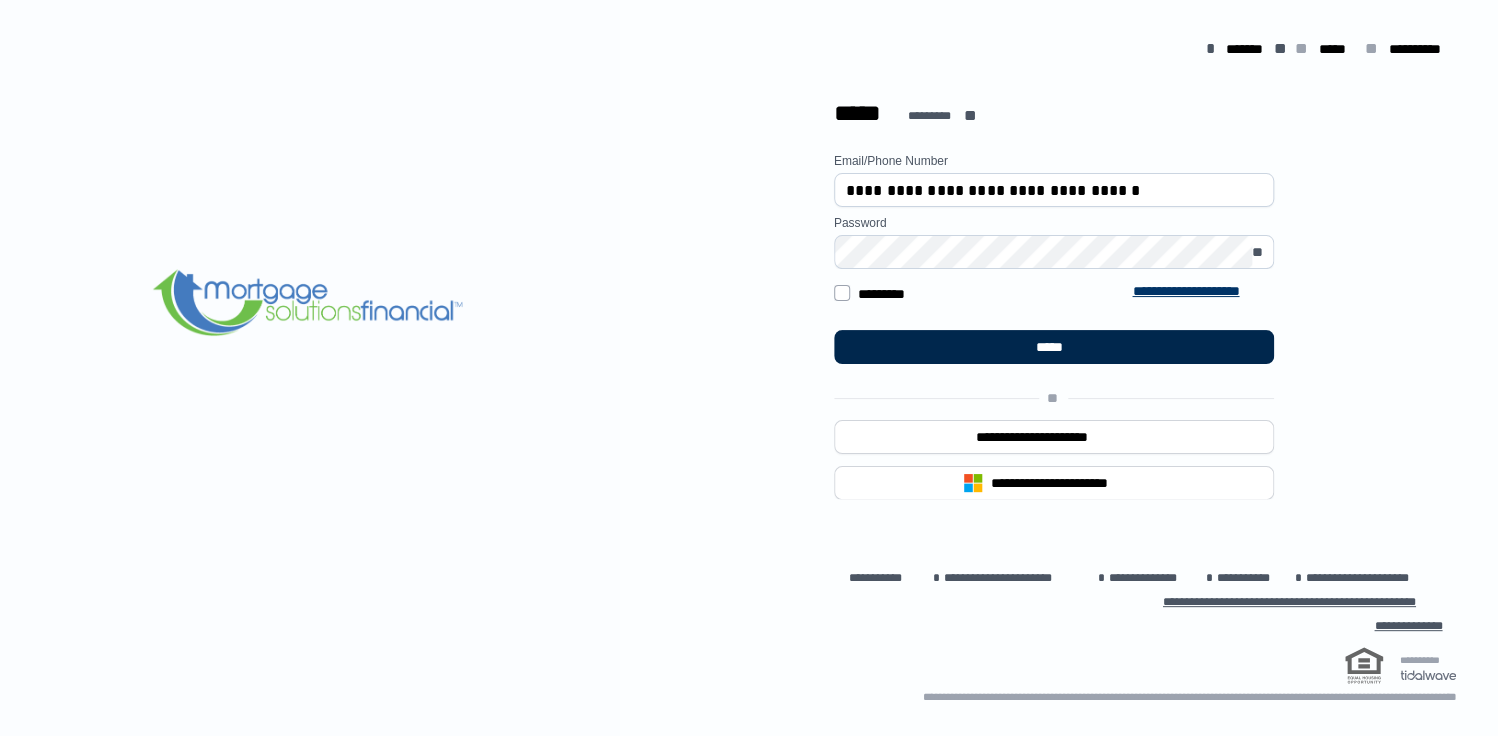 click on "*****" at bounding box center [1054, 347] 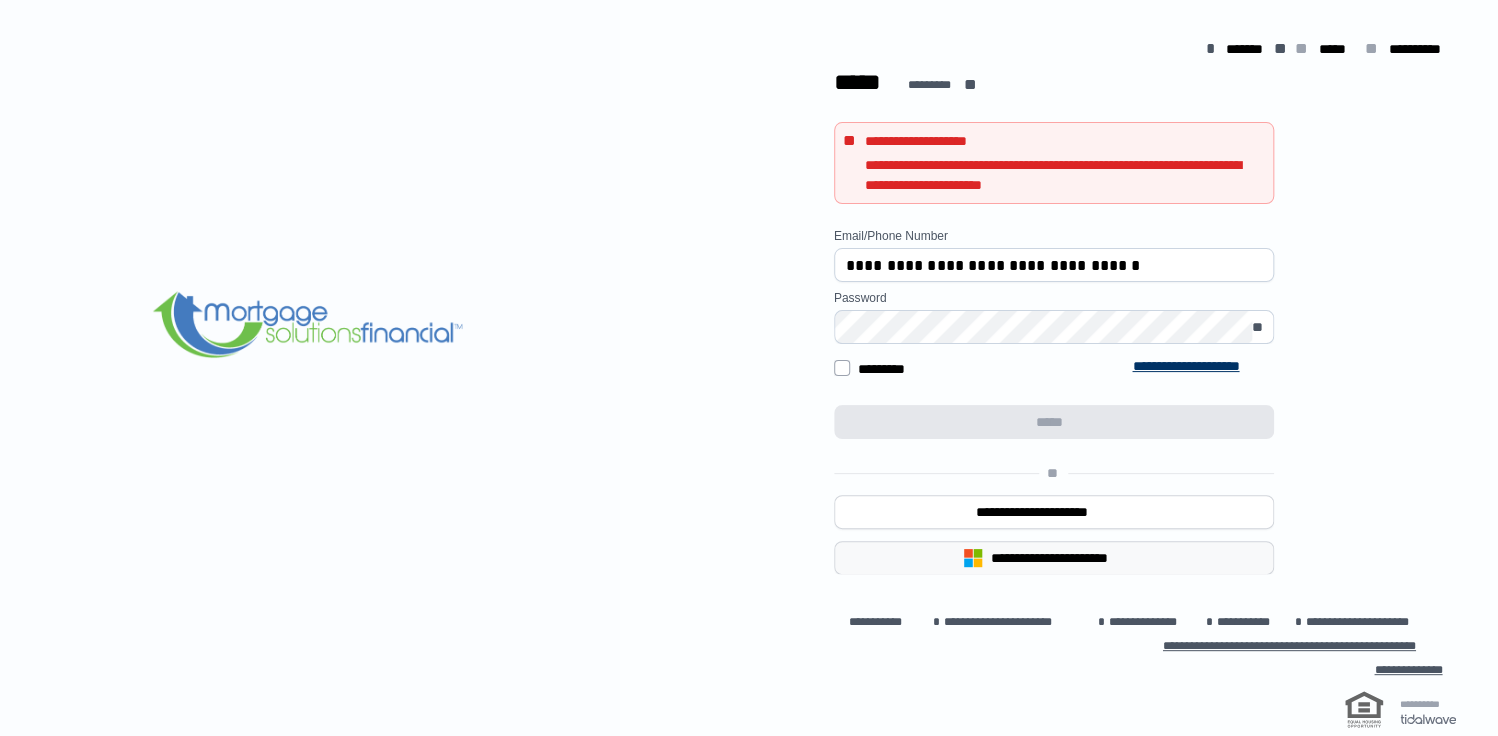 click on "**********" at bounding box center (1068, 558) 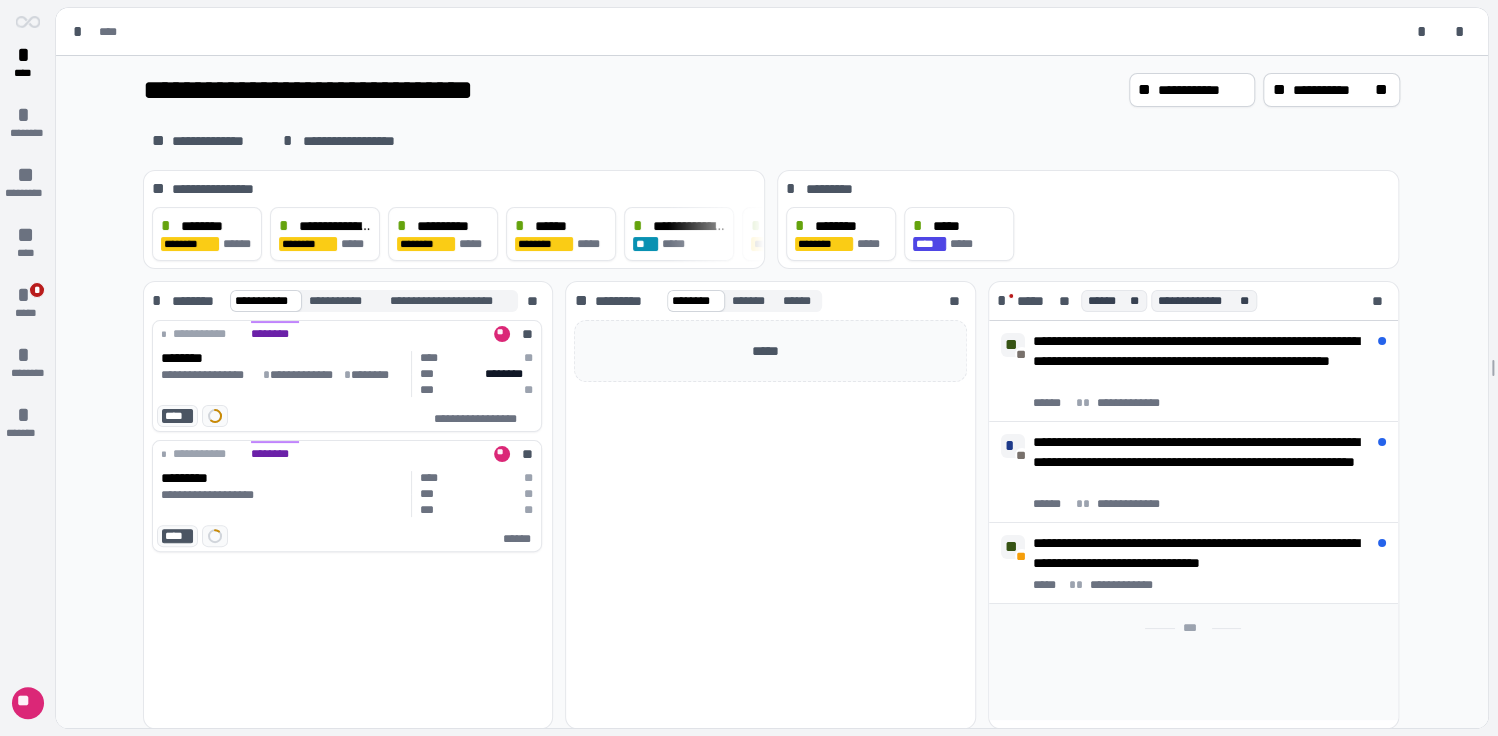 click on "**********" at bounding box center (632, 90) 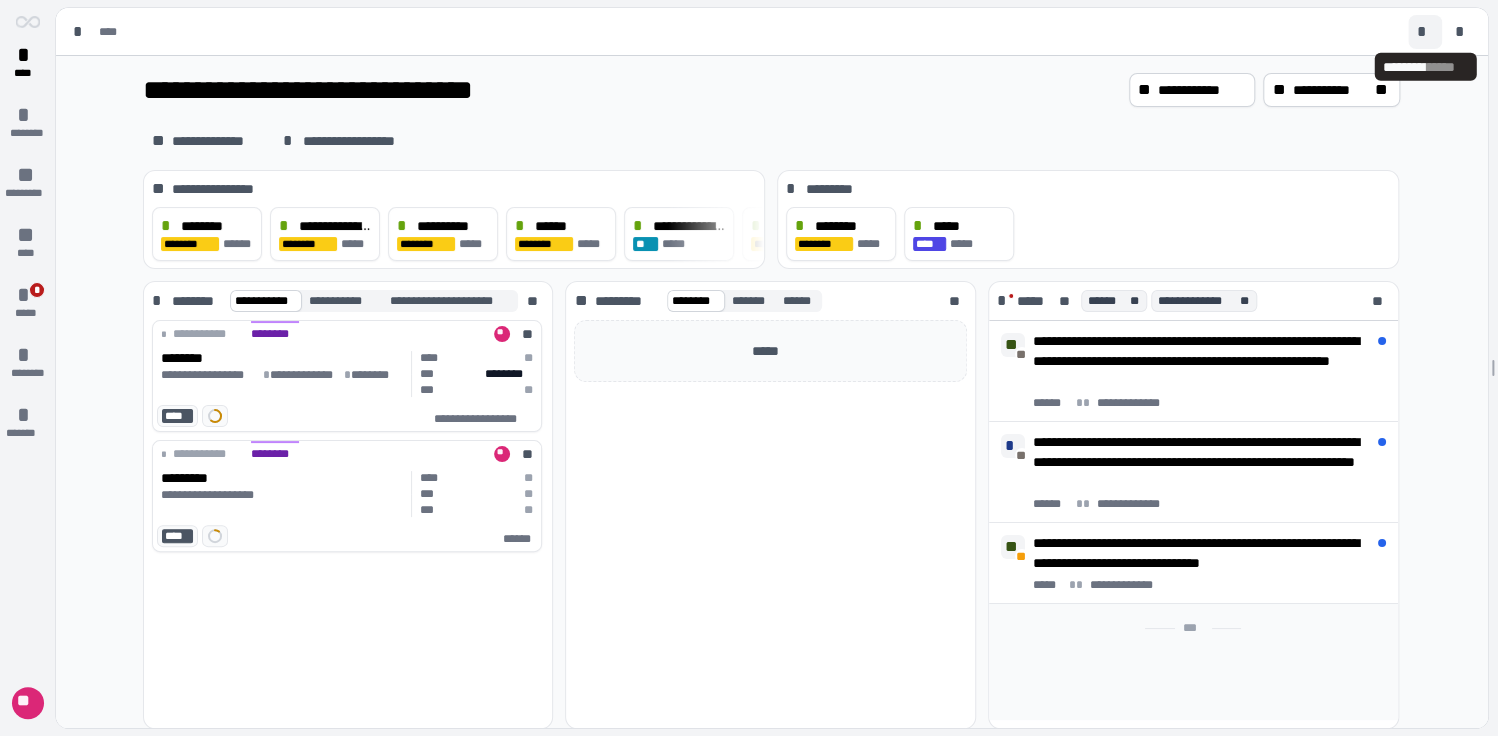 click on "*" at bounding box center [1425, 32] 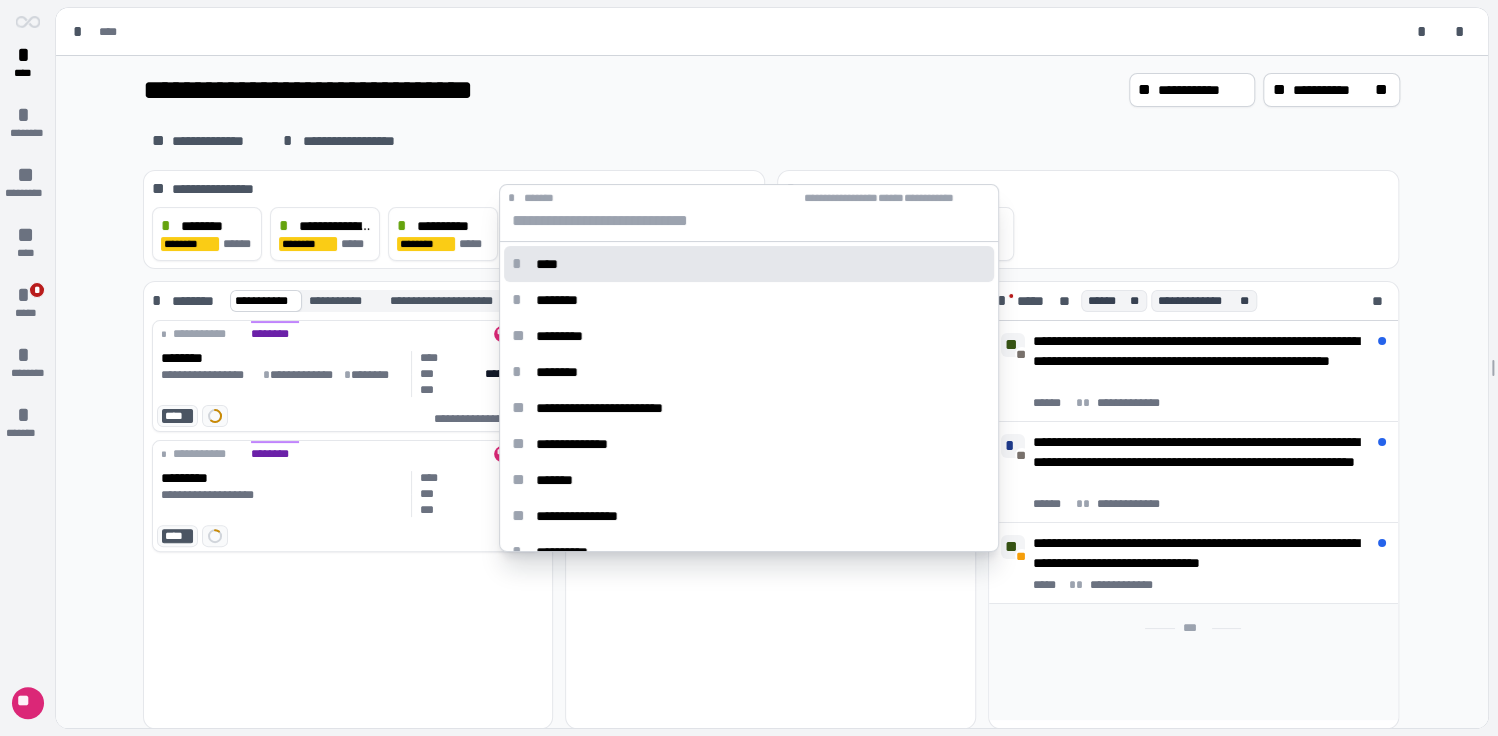 click on "**********" at bounding box center (771, 630) 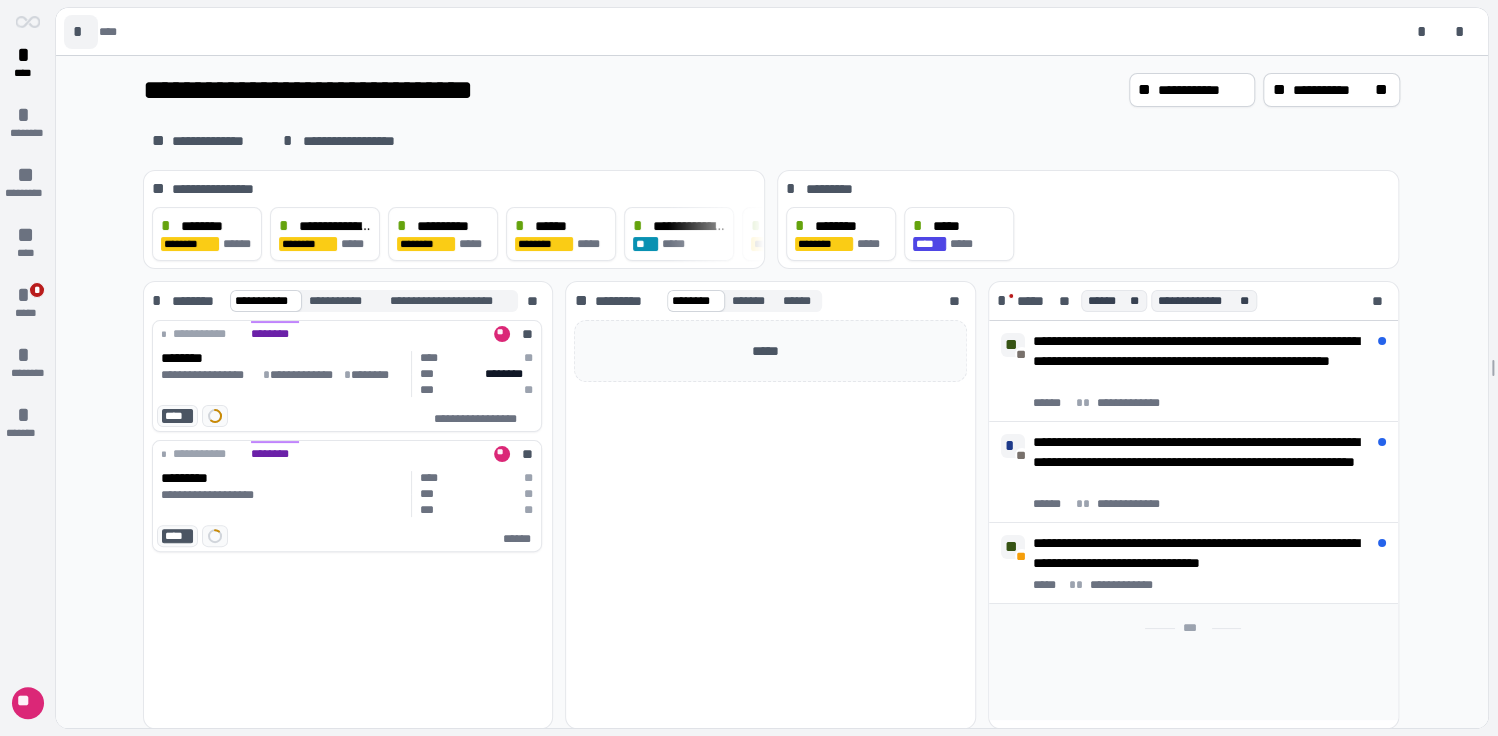 click on "*" at bounding box center [81, 32] 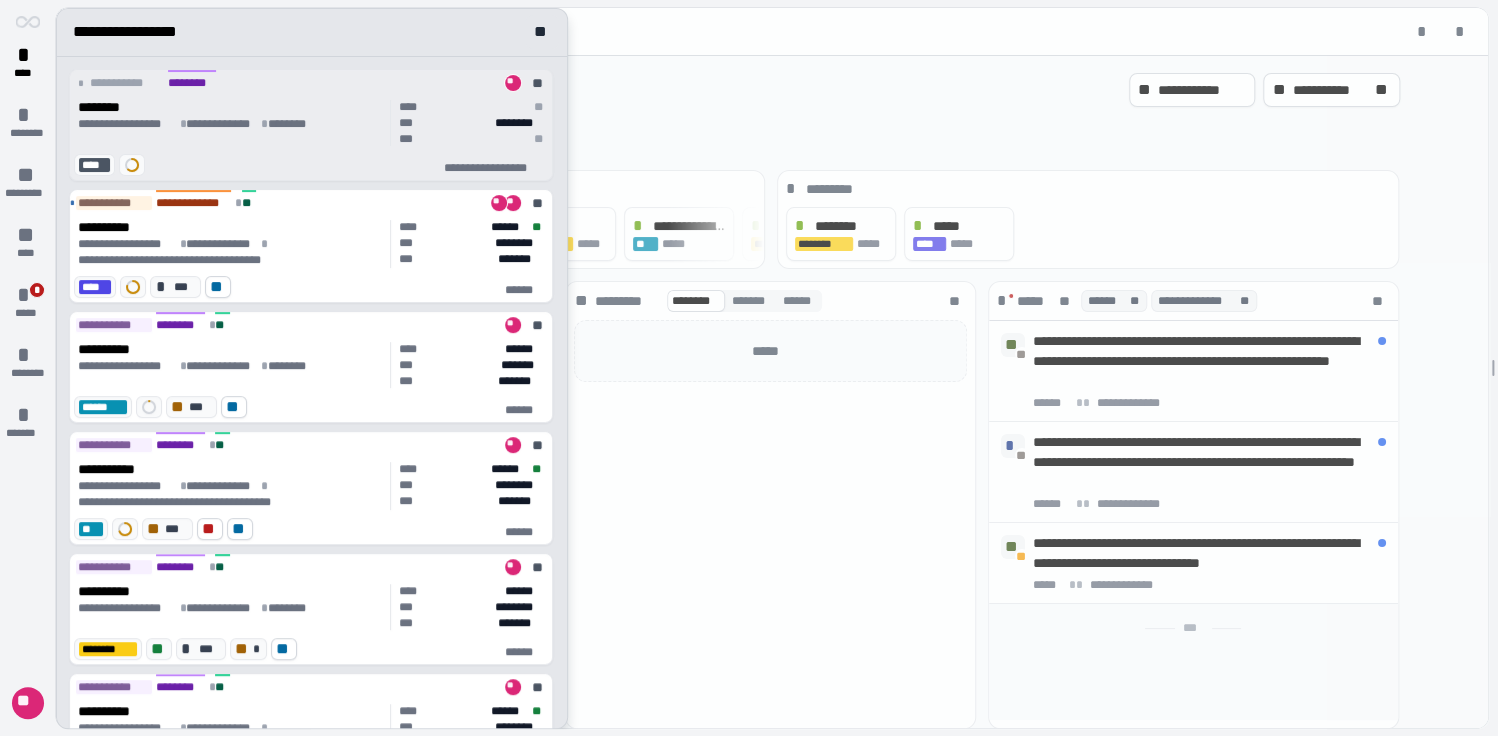 click on "********" at bounding box center [192, 83] 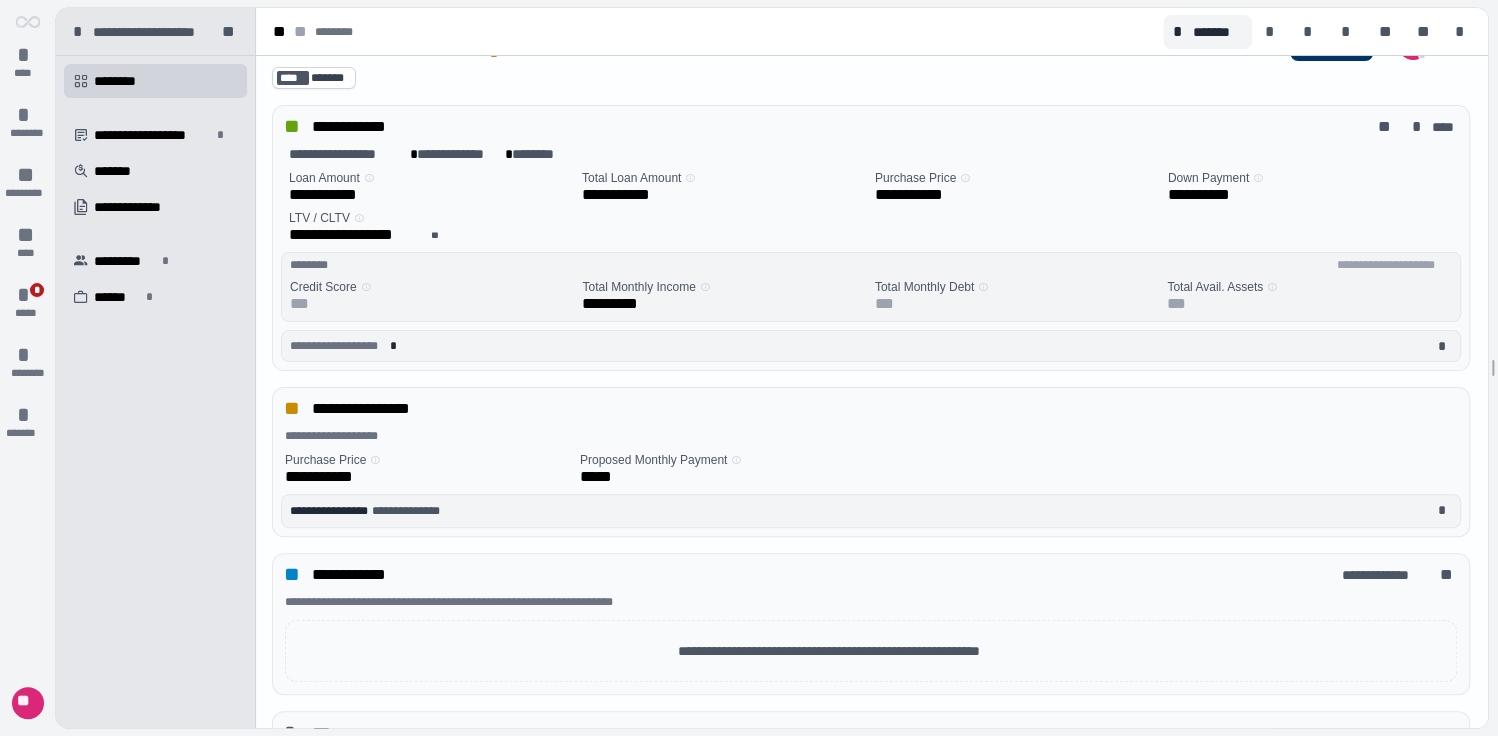 scroll, scrollTop: 0, scrollLeft: 0, axis: both 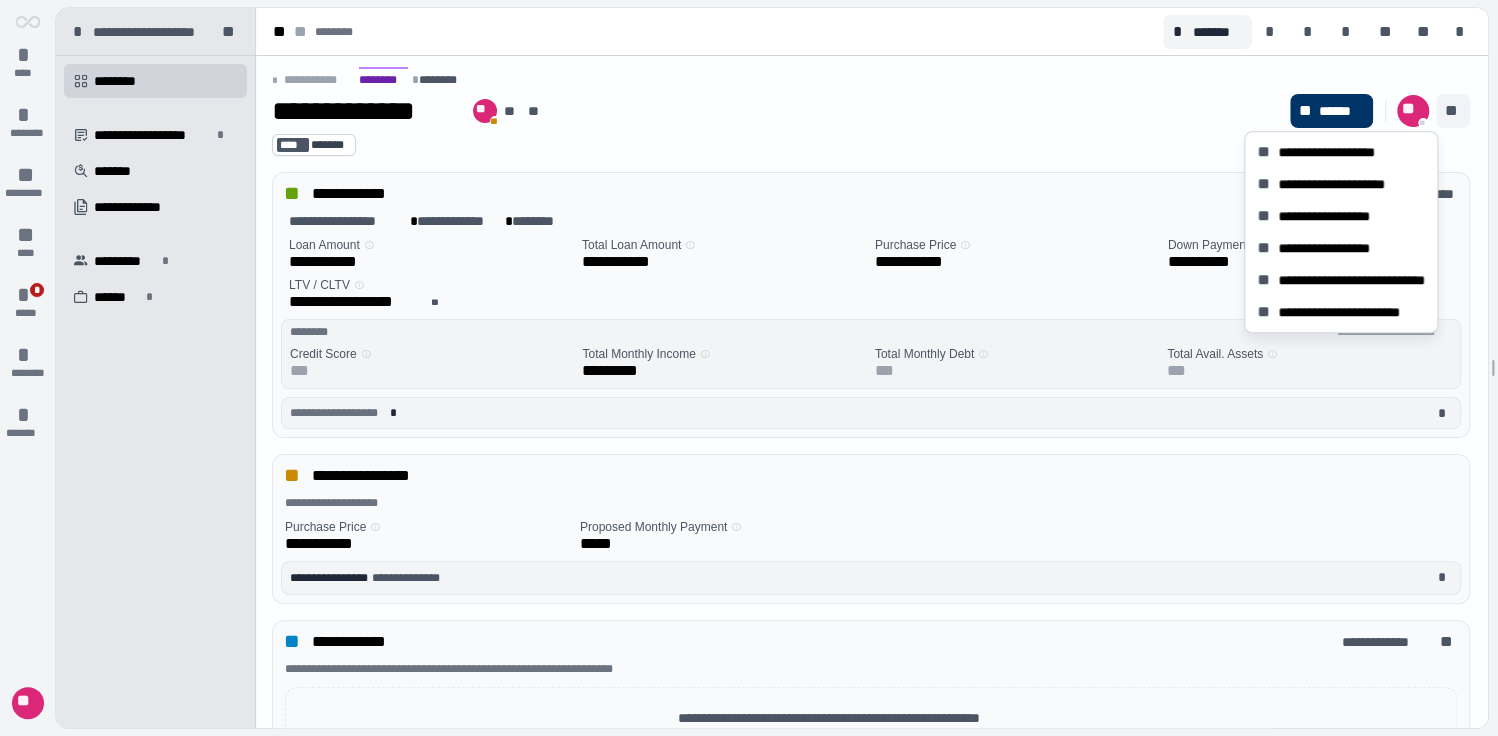 click on "**" at bounding box center (1453, 111) 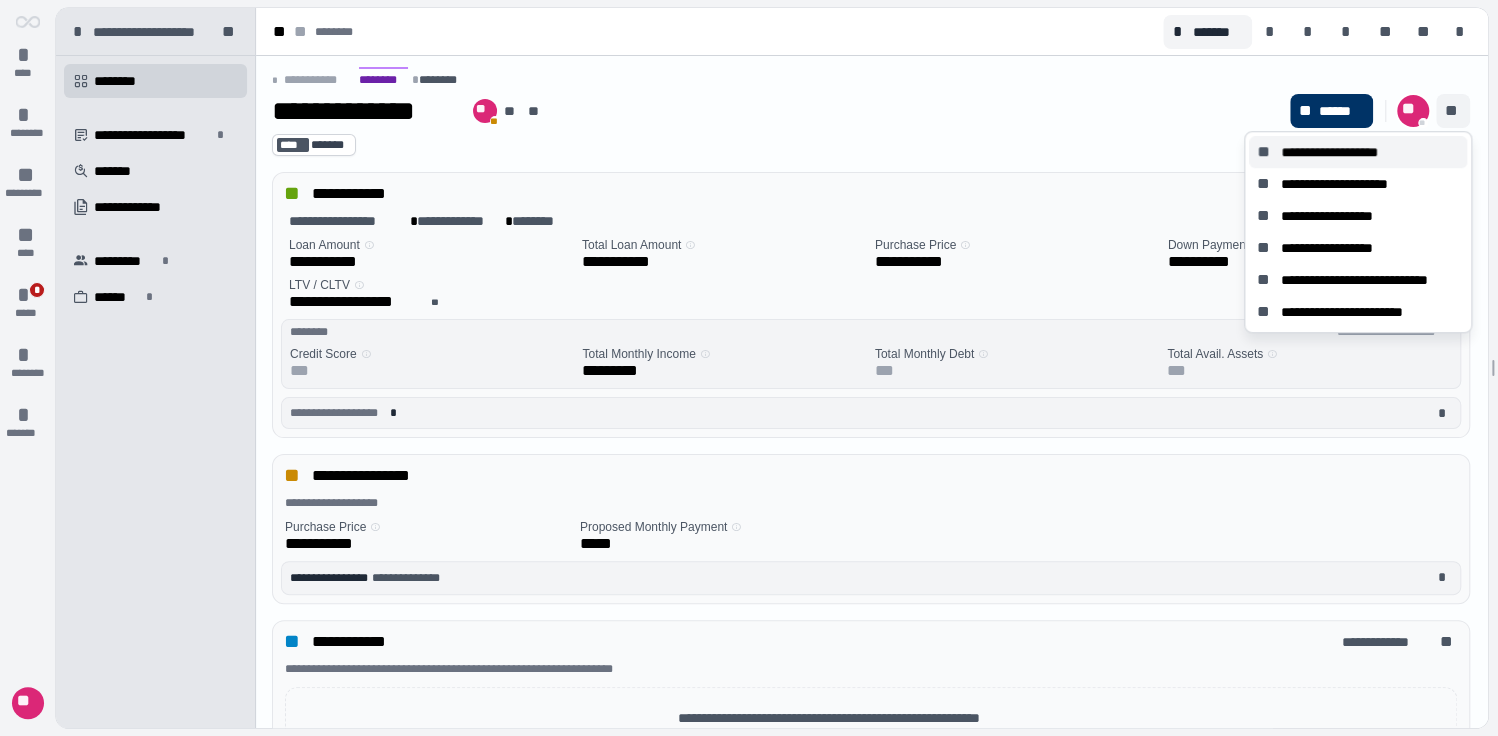 click on "**********" at bounding box center [1340, 152] 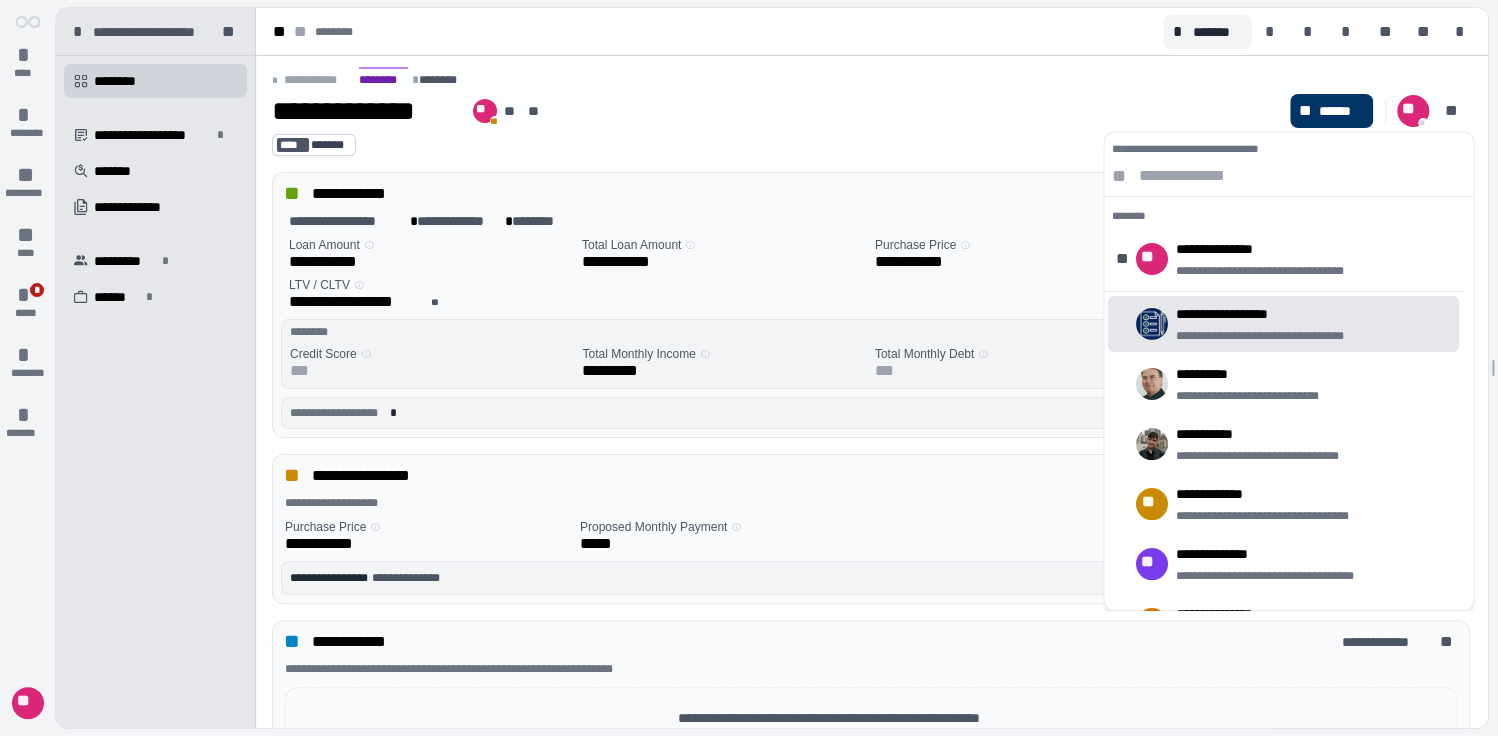 click on "**********" at bounding box center [1293, 249] 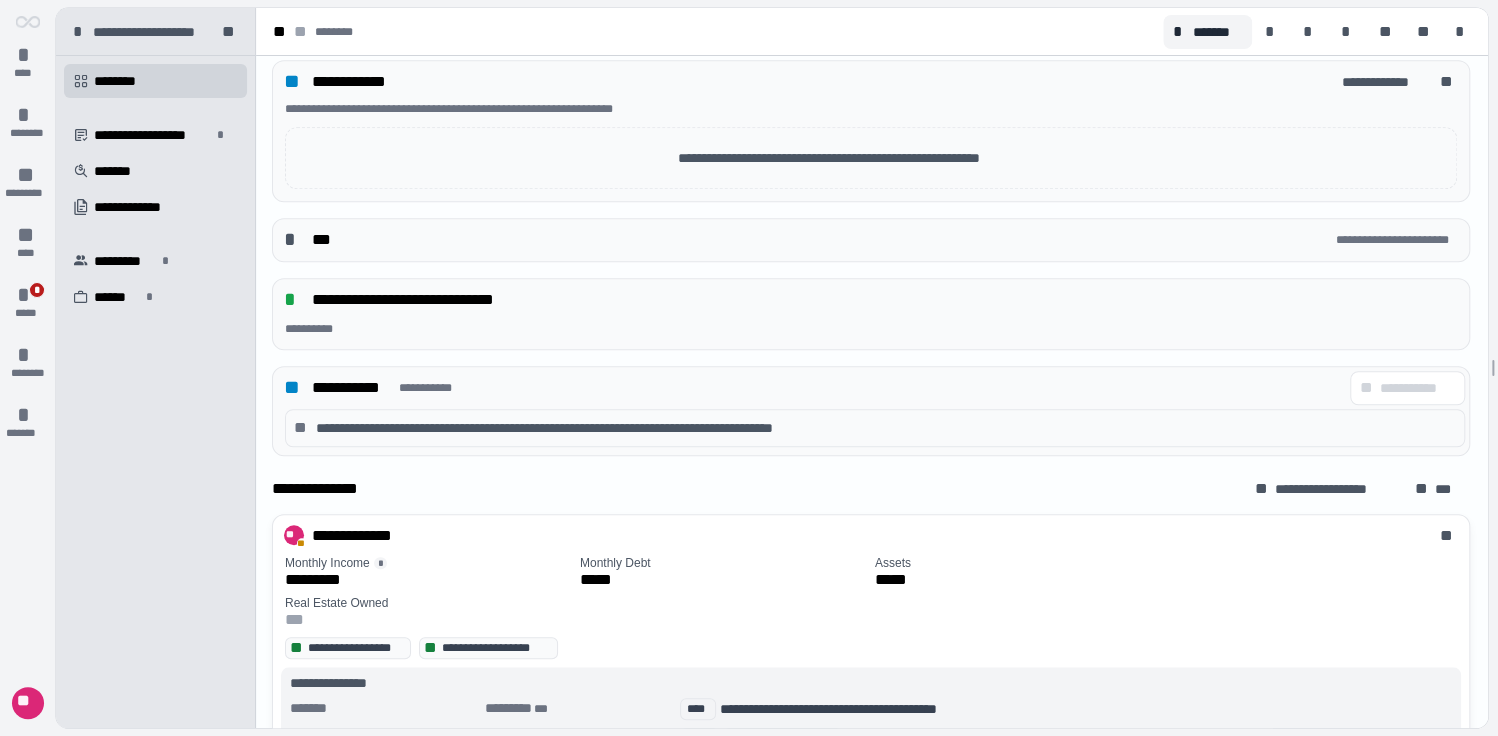 scroll, scrollTop: 694, scrollLeft: 0, axis: vertical 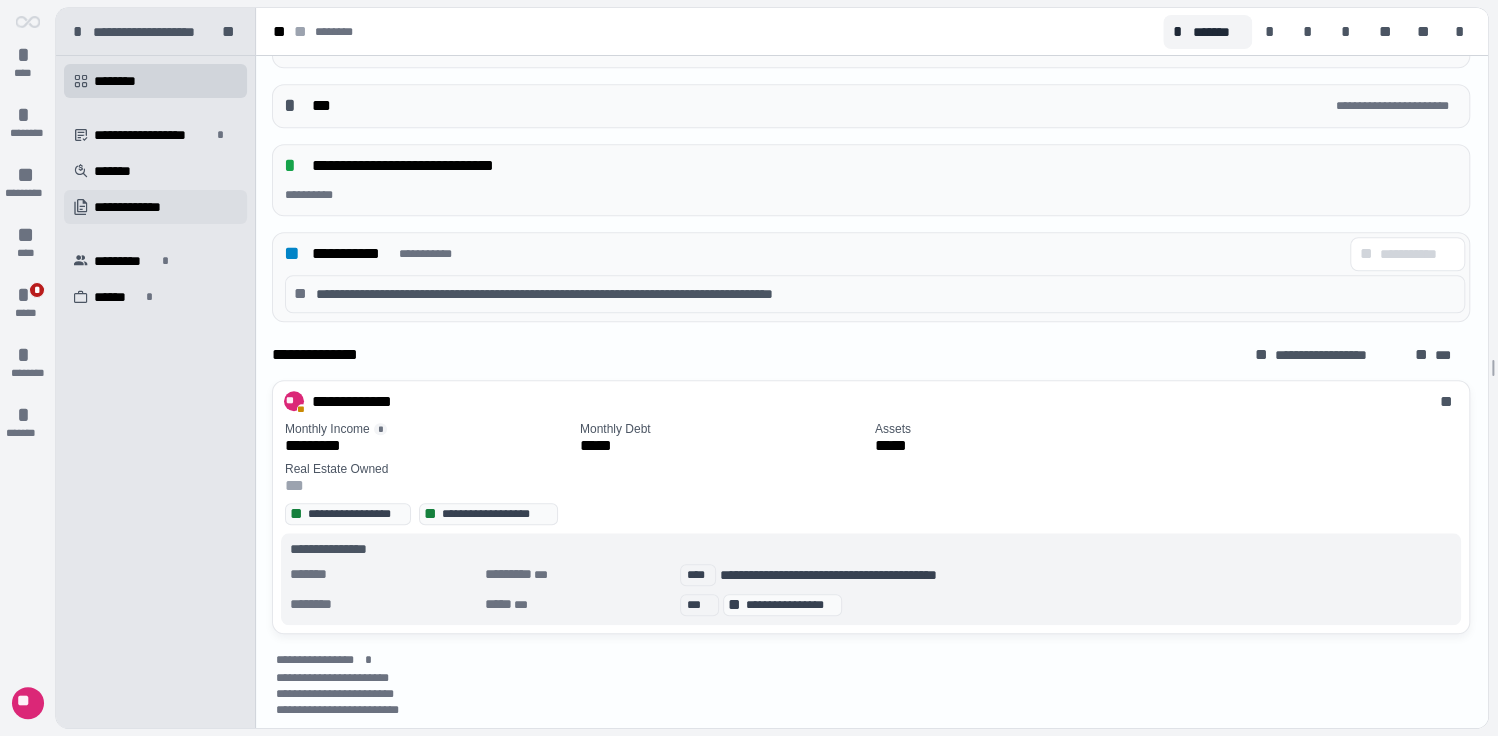 click on "**********" at bounding box center [139, 207] 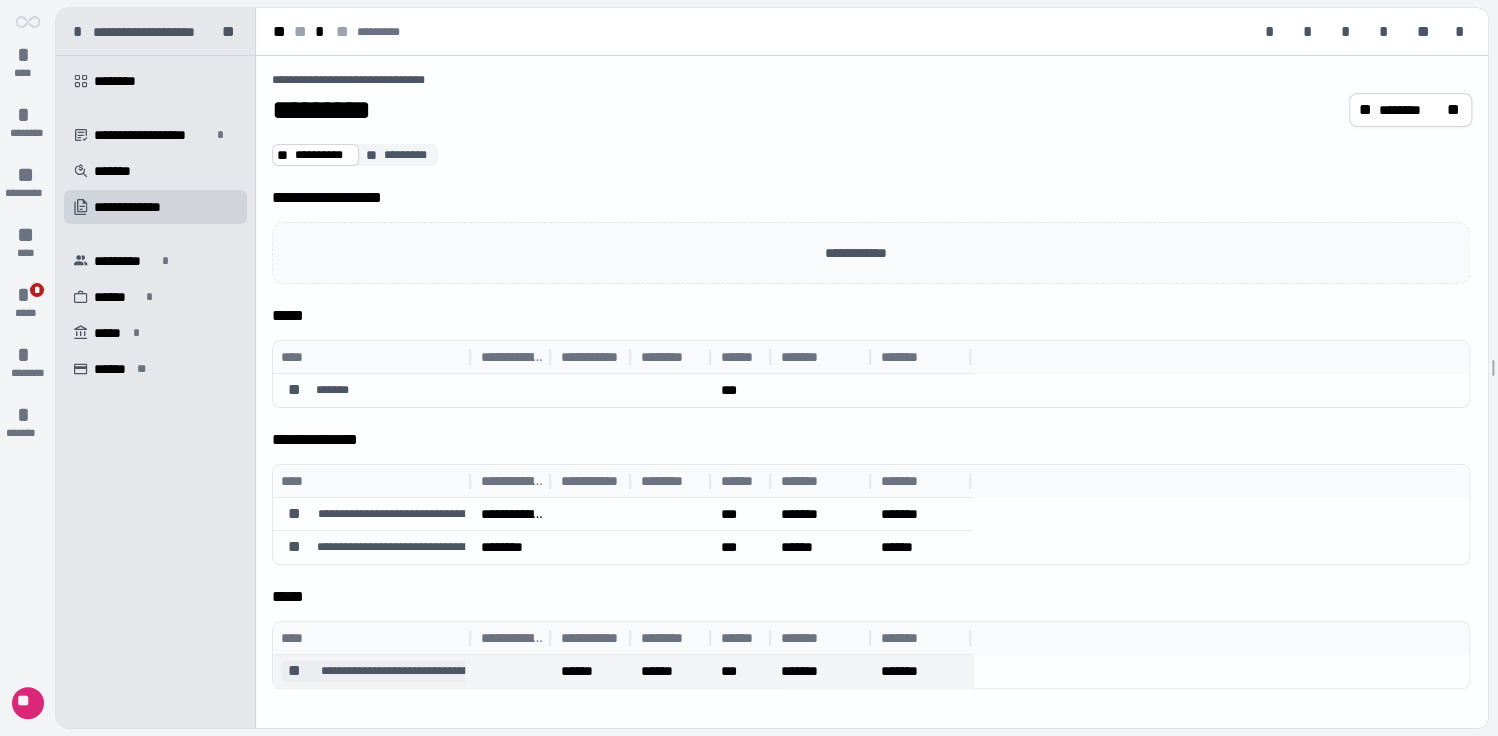 click on "**" at bounding box center (294, 671) 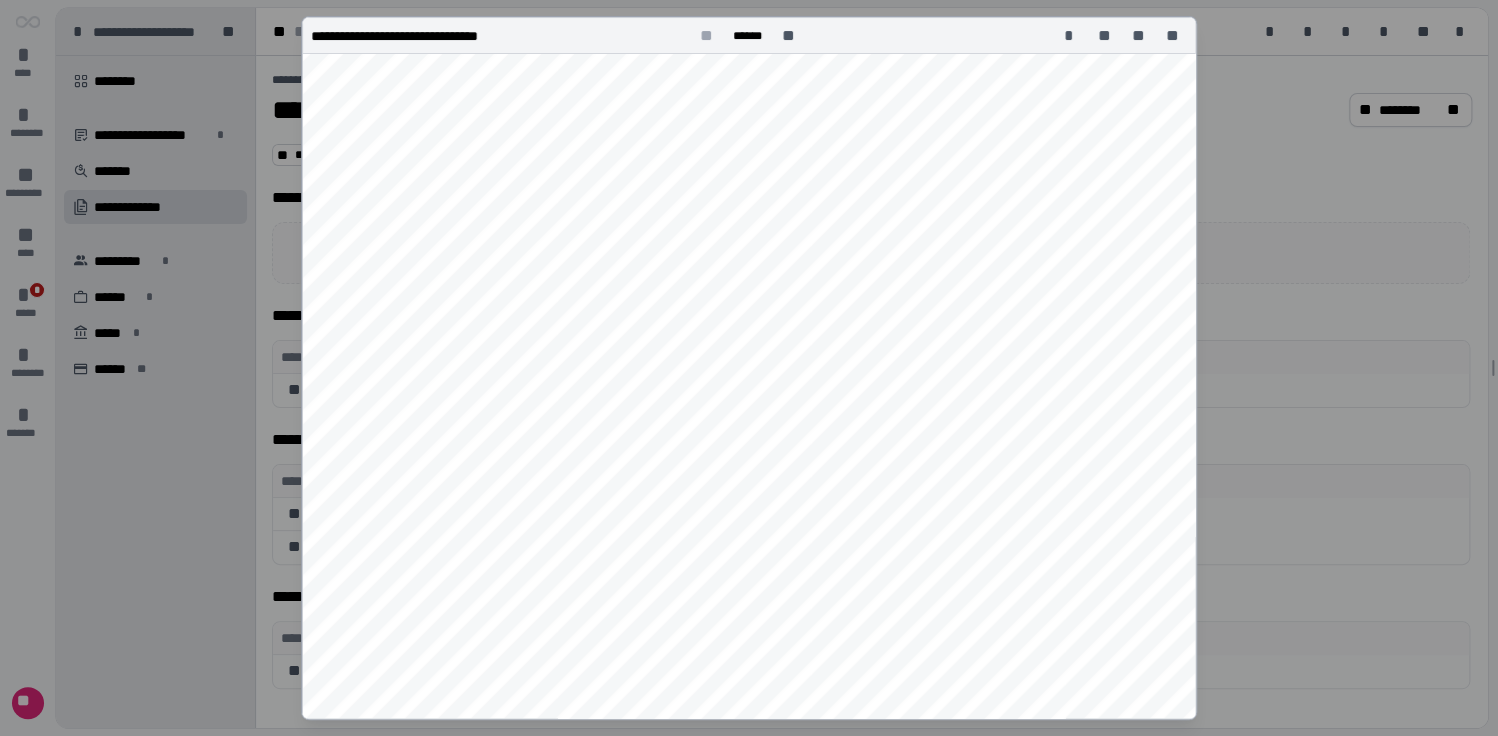 scroll, scrollTop: 0, scrollLeft: 0, axis: both 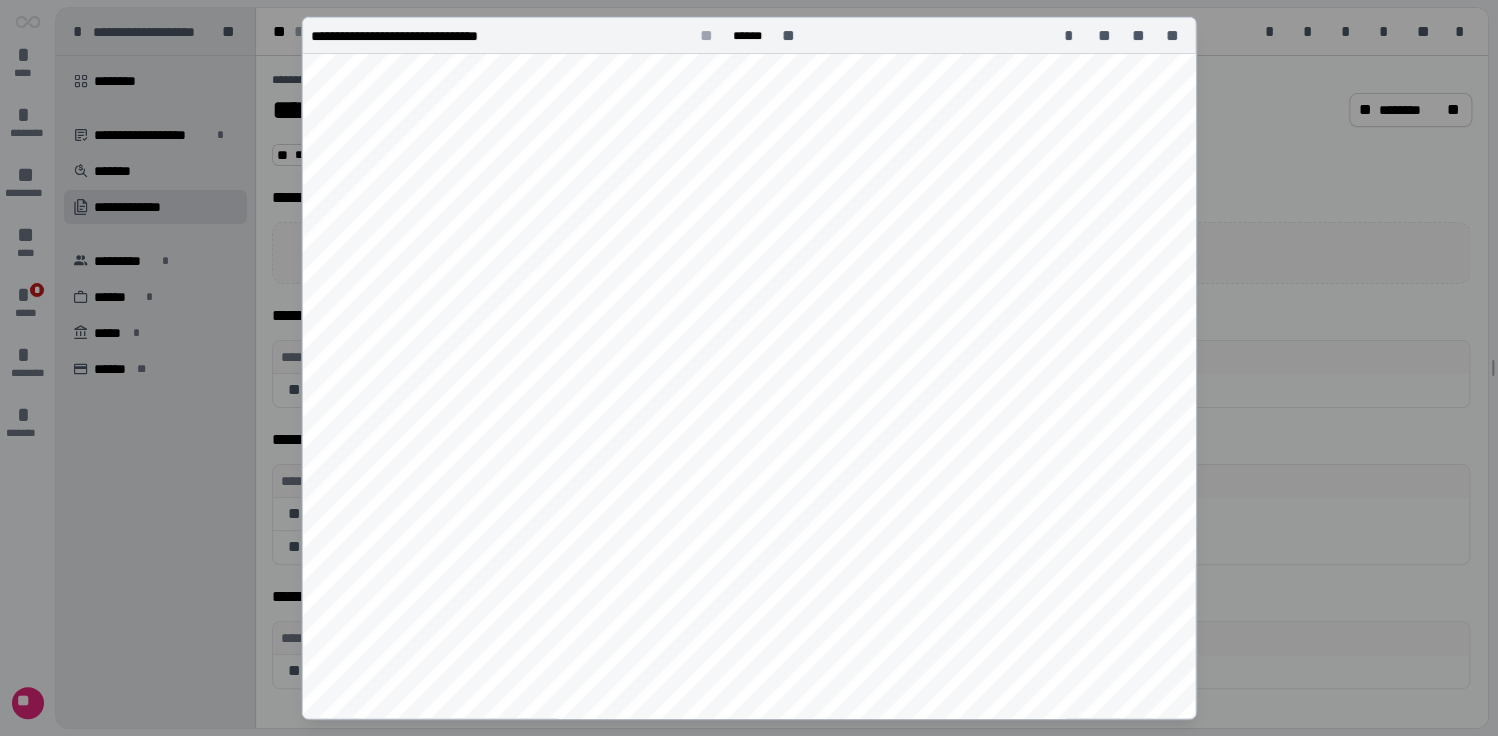 click on "**" at bounding box center [1174, 36] 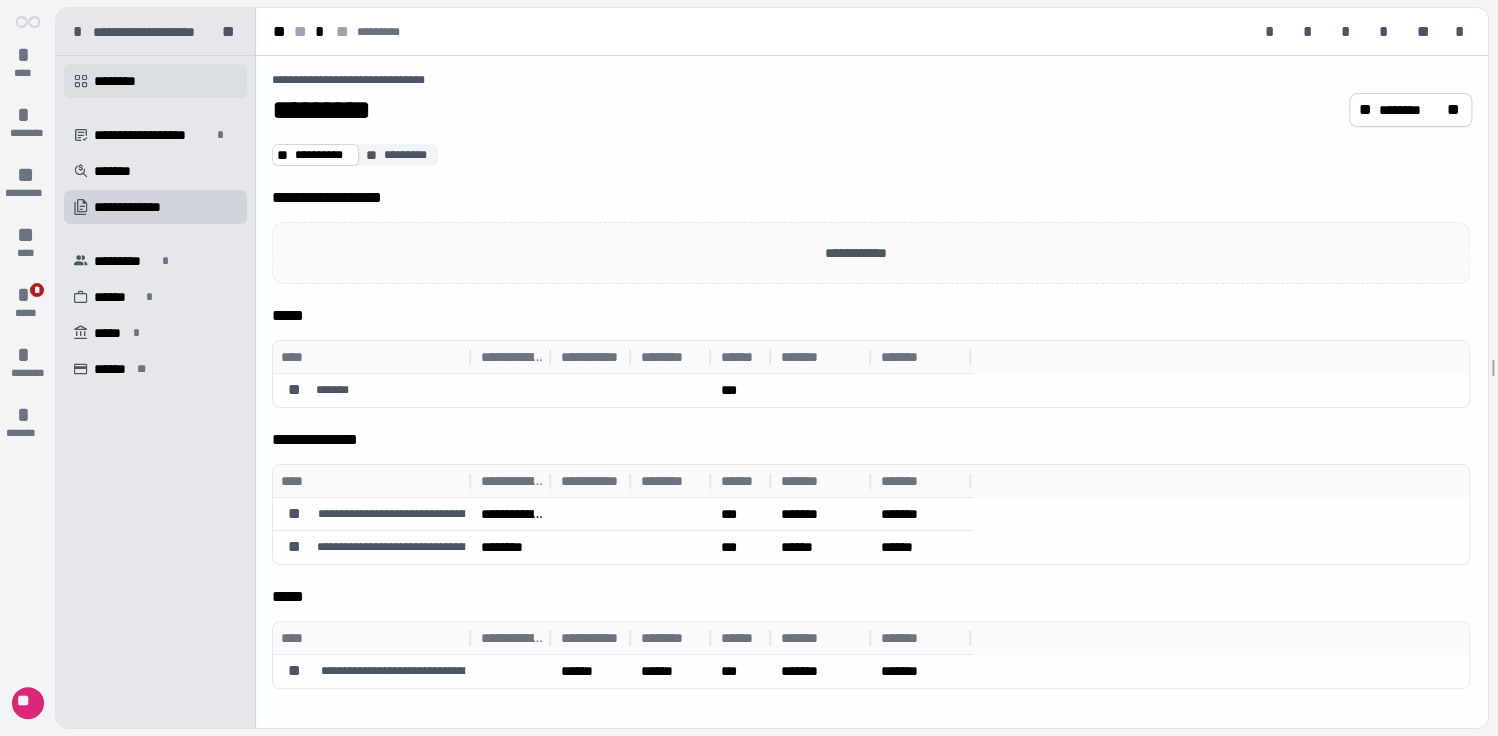 click on "********" at bounding box center [122, 81] 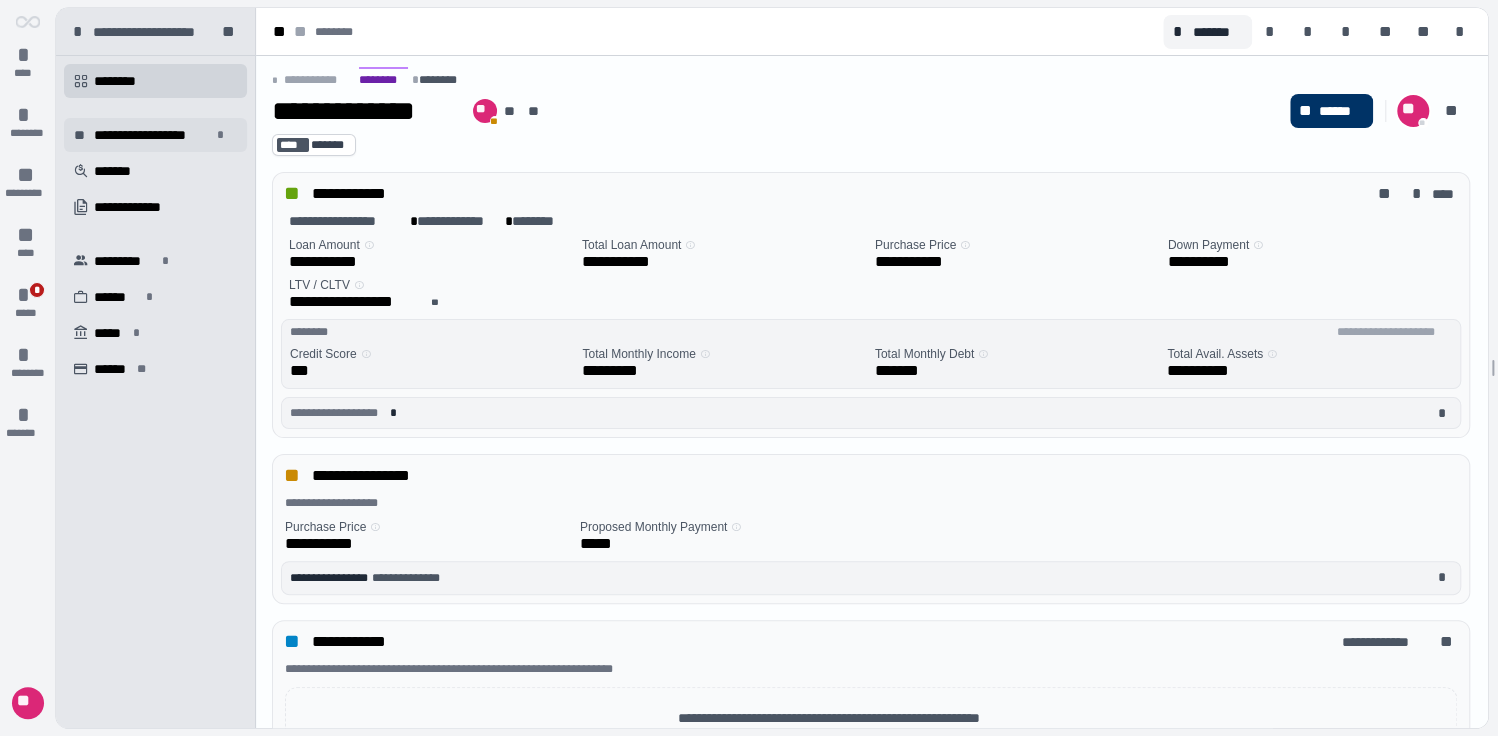 click on "**********" at bounding box center [152, 135] 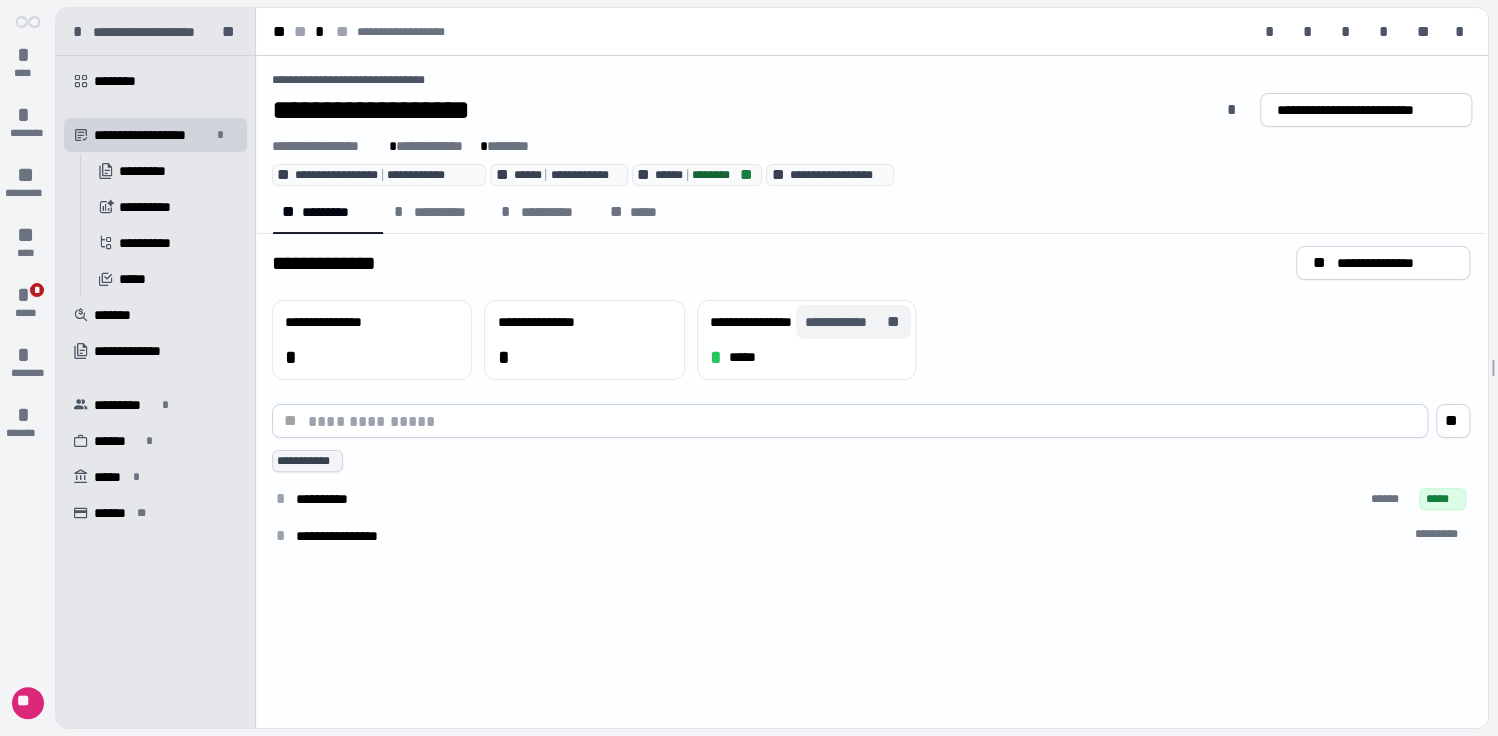click on "**********" at bounding box center [844, 322] 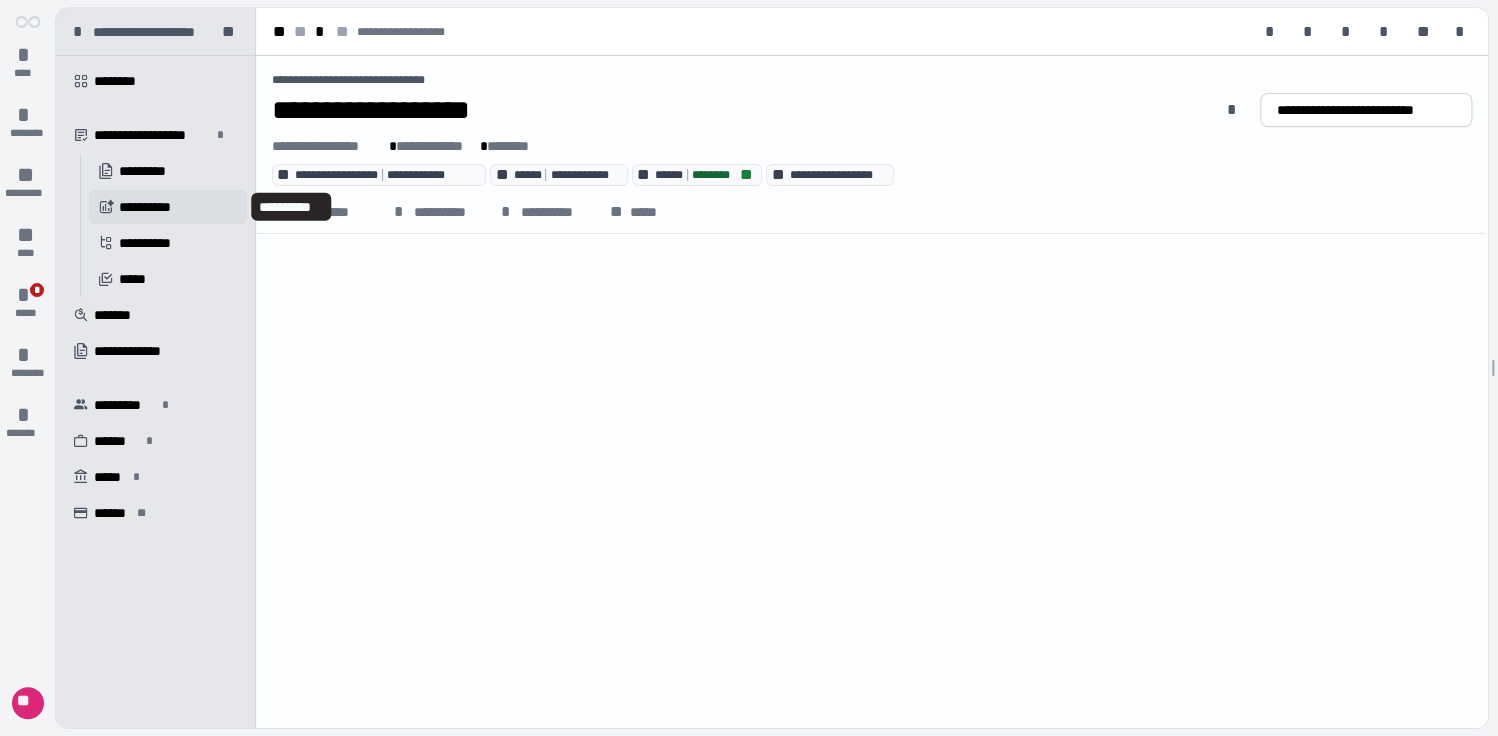 click on "**********" at bounding box center (151, 207) 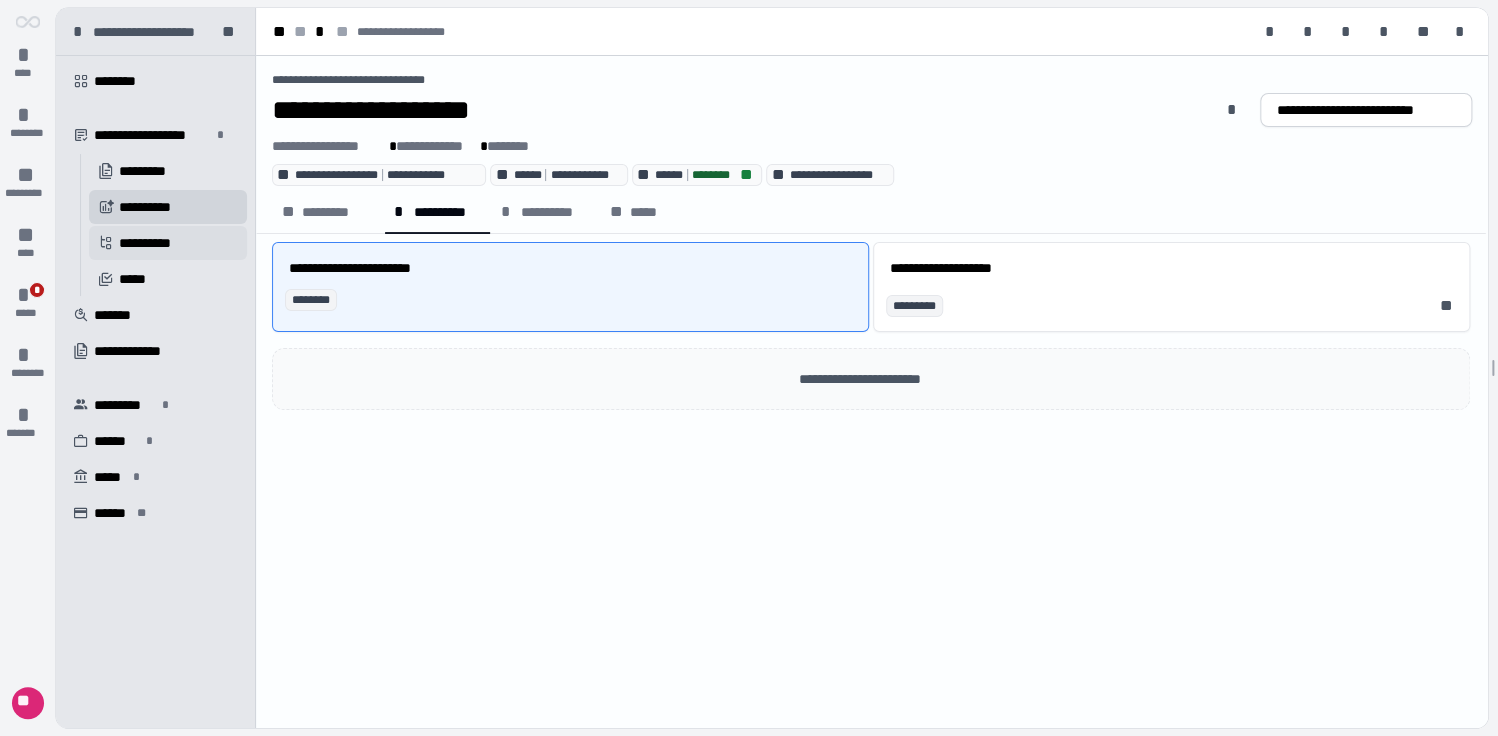 click on "**********" at bounding box center (152, 243) 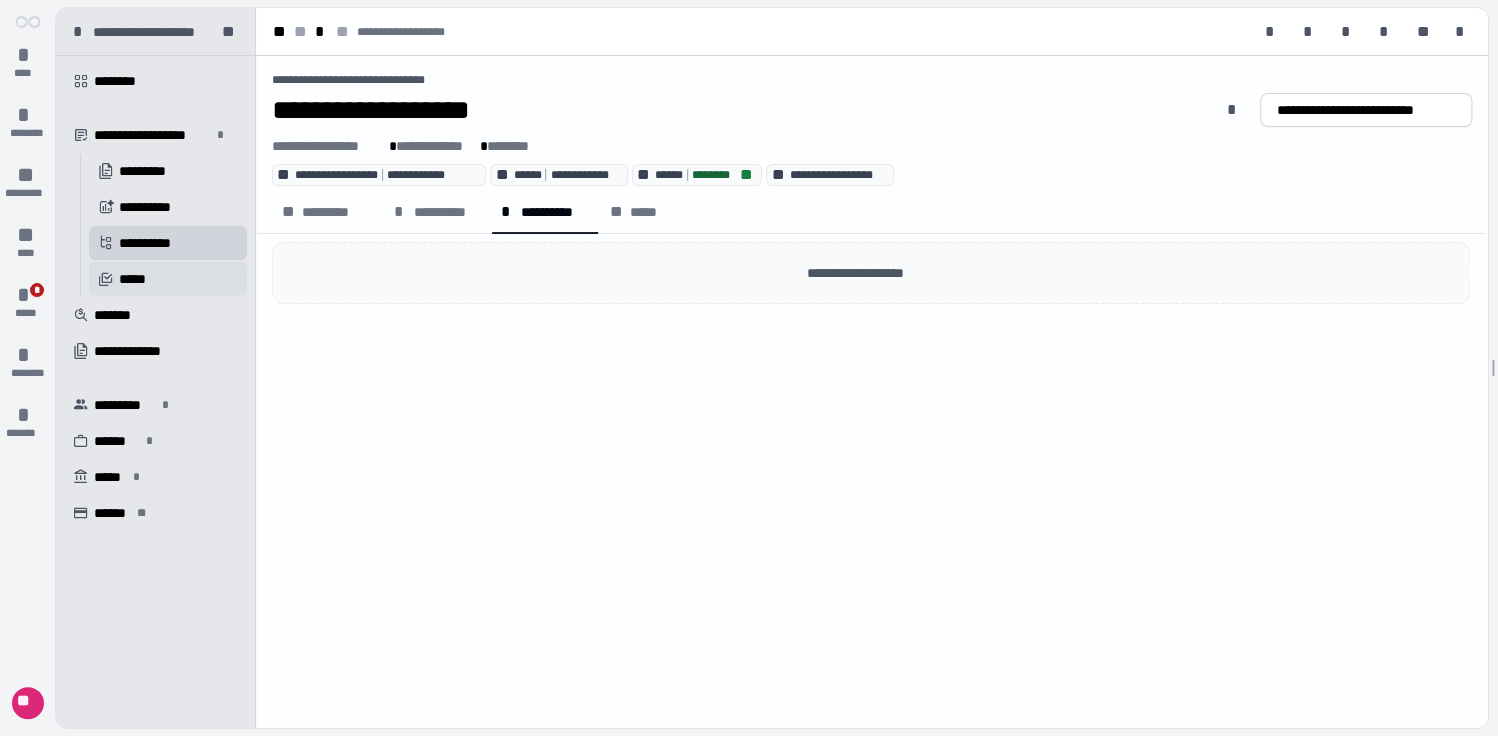 click on "󰄹 *****" at bounding box center (168, 279) 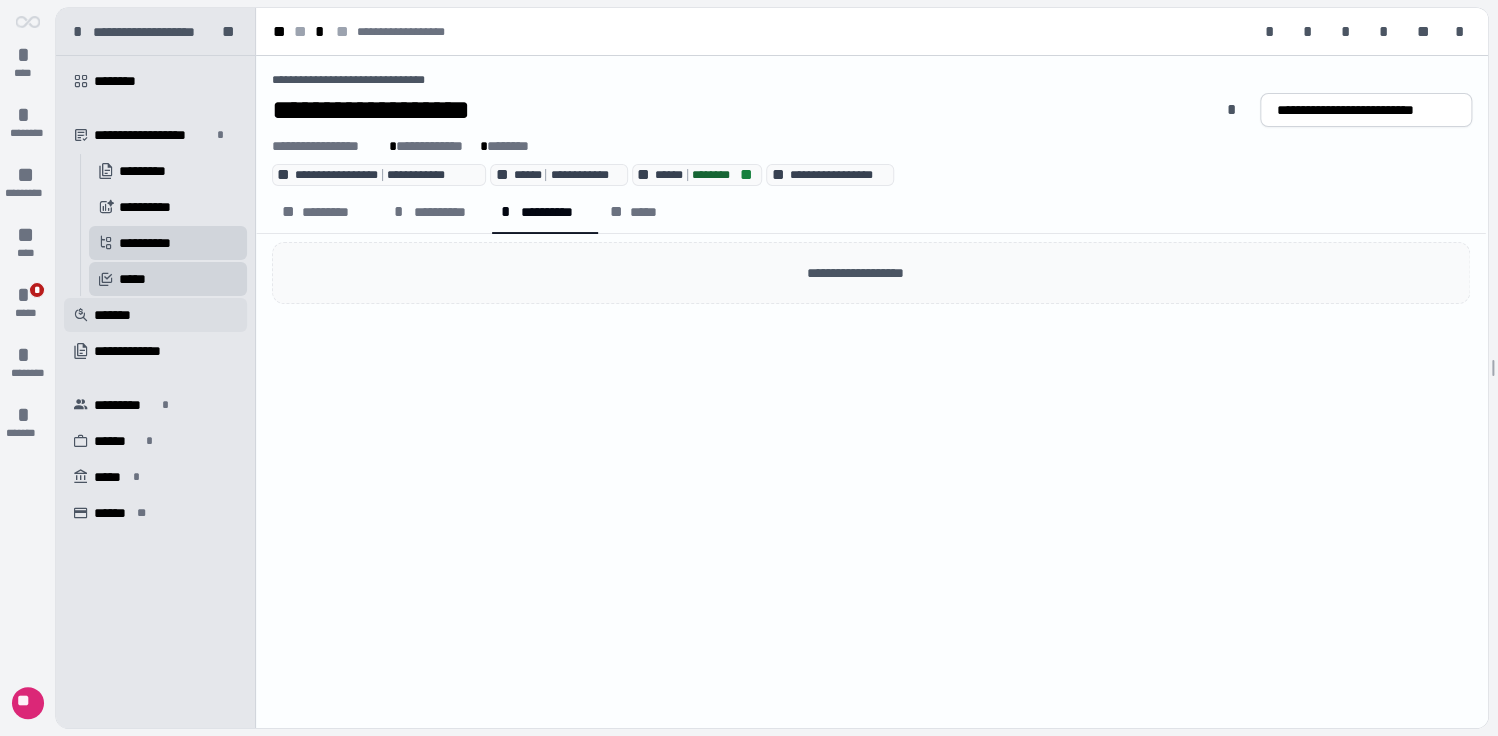 click on " *******" at bounding box center [155, 315] 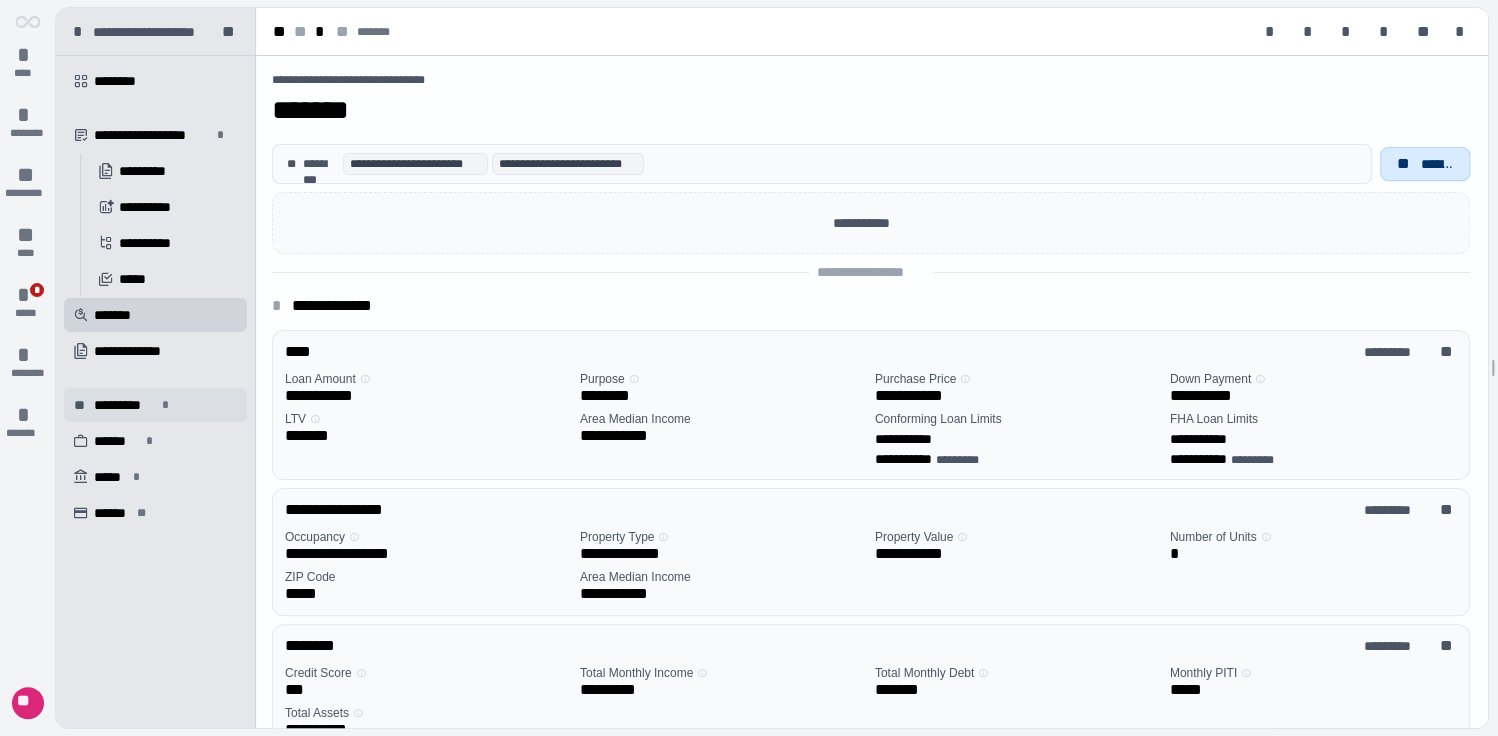 click on "*********" at bounding box center [125, 405] 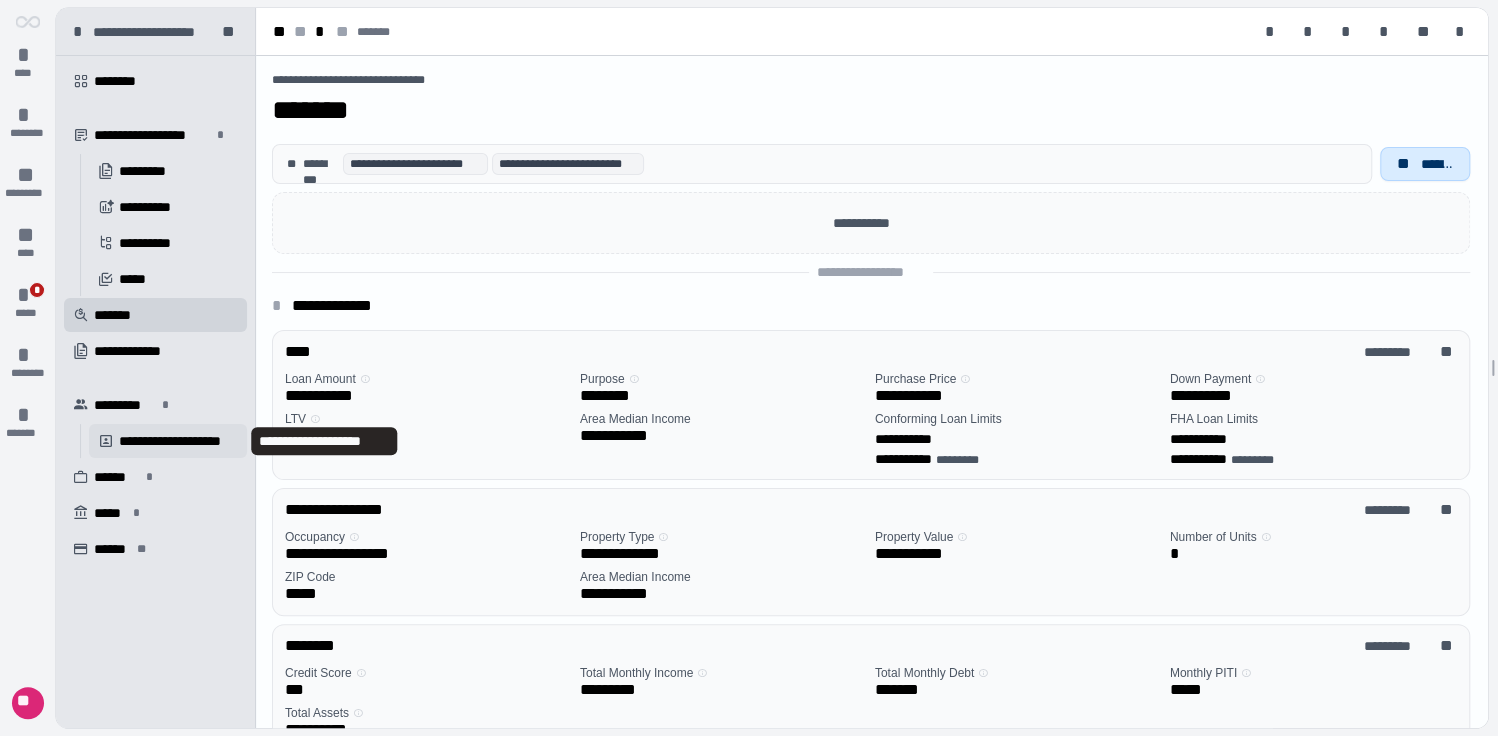 click on "**********" at bounding box center [180, 441] 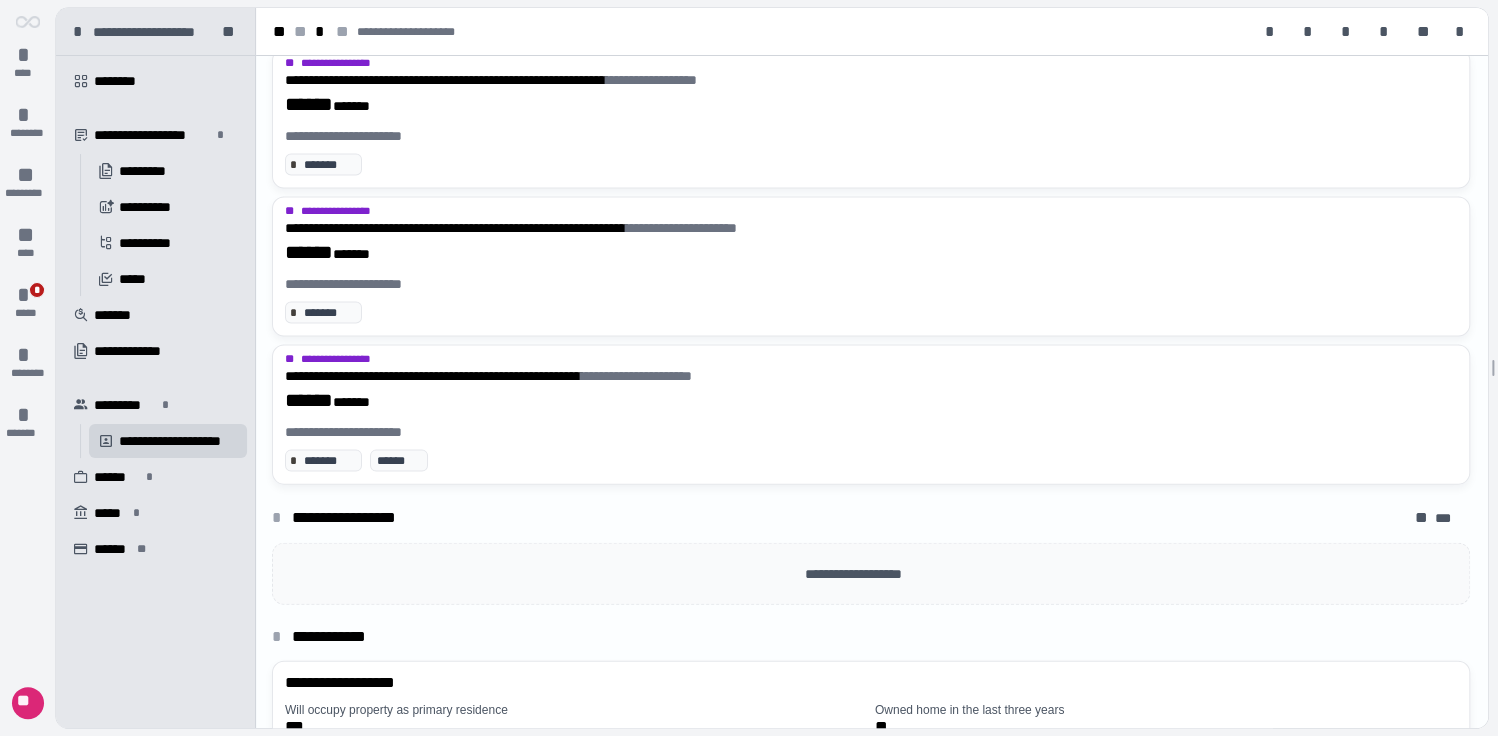 scroll, scrollTop: 2030, scrollLeft: 0, axis: vertical 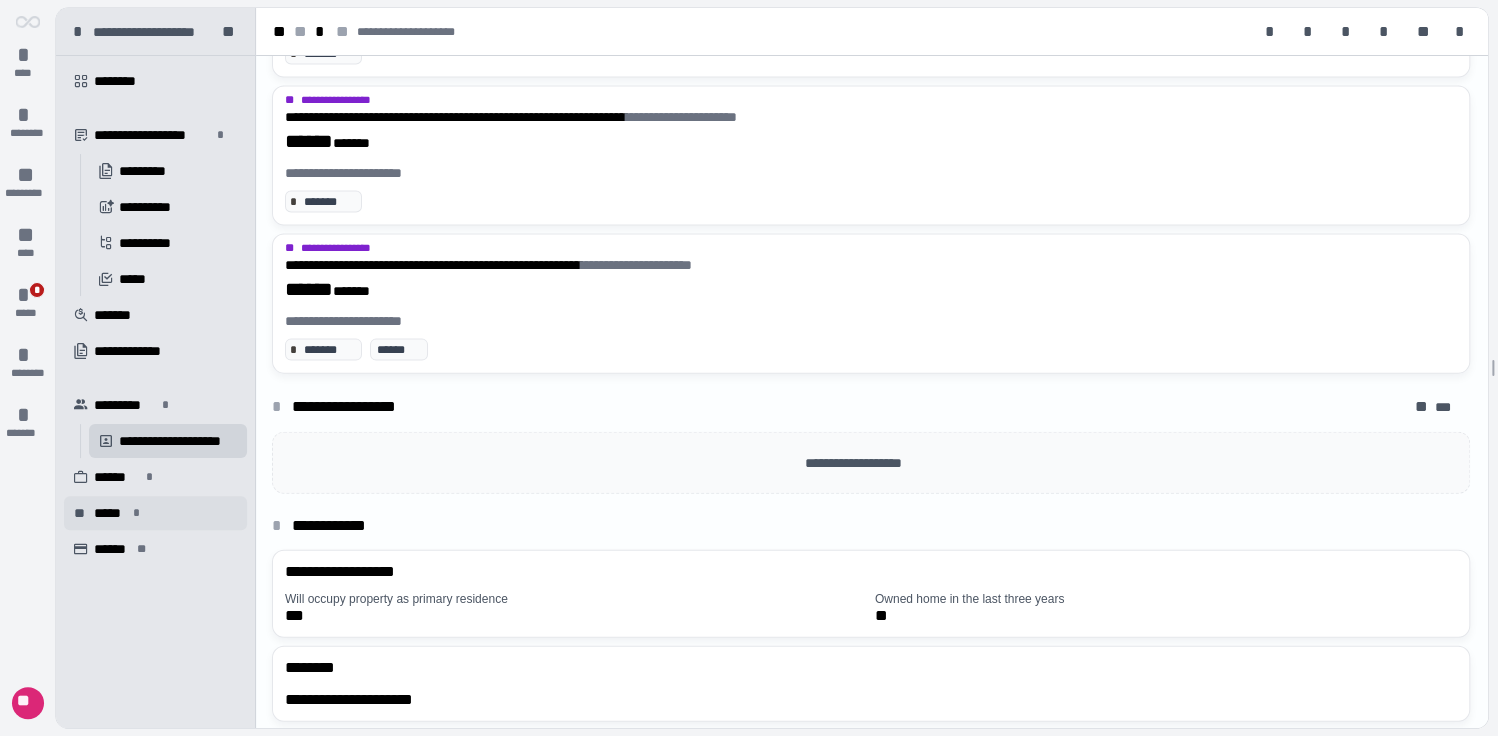 click on "*****" at bounding box center [110, 513] 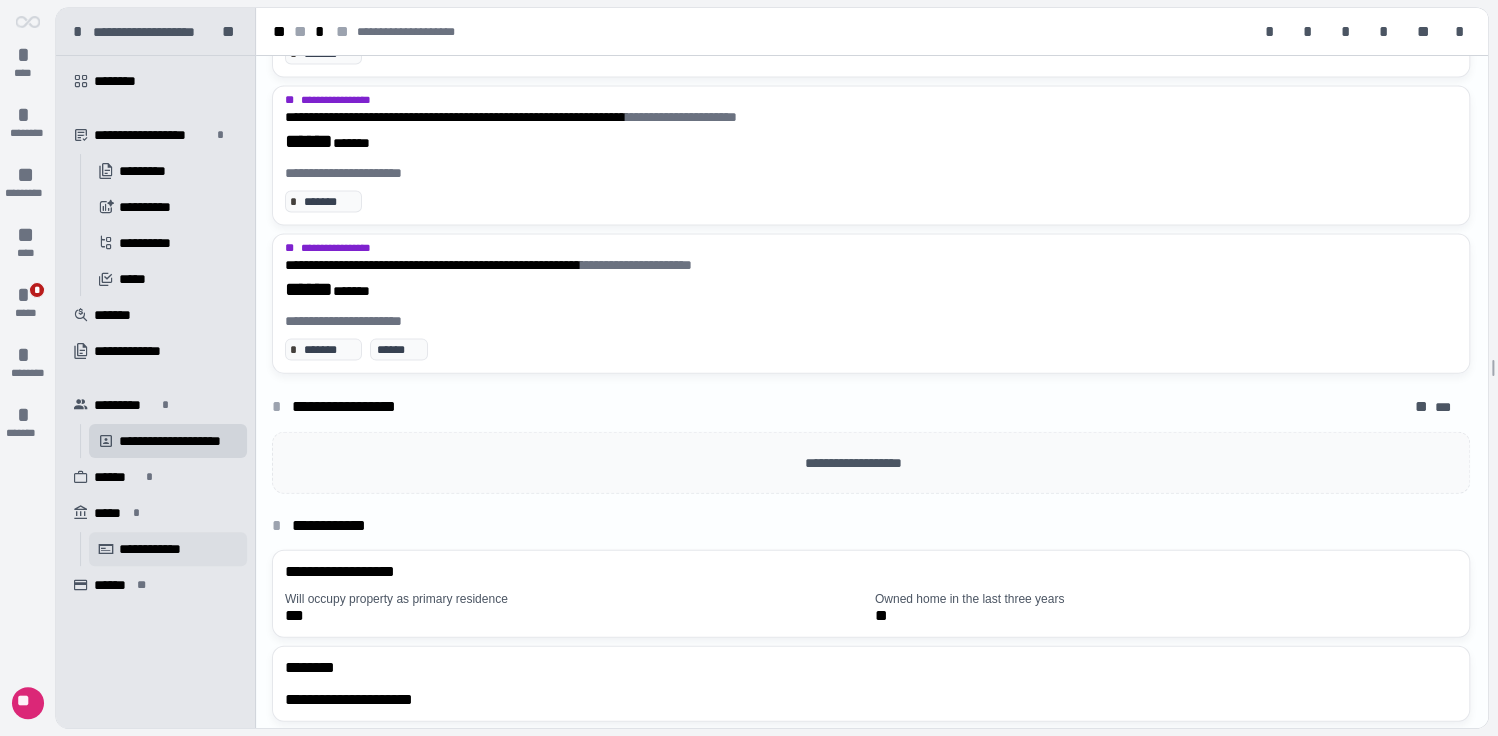 click on "**********" at bounding box center (163, 549) 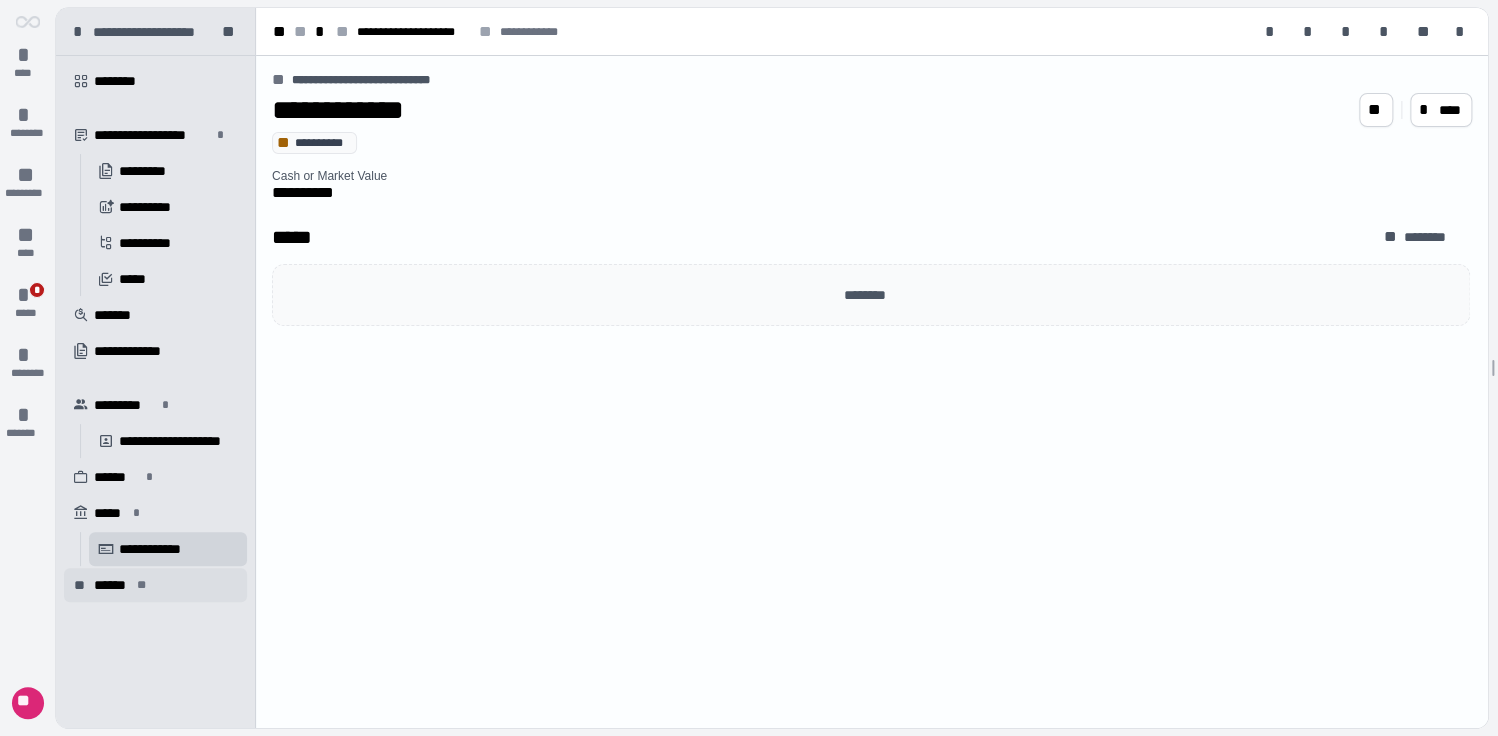 click on "******" at bounding box center (112, 585) 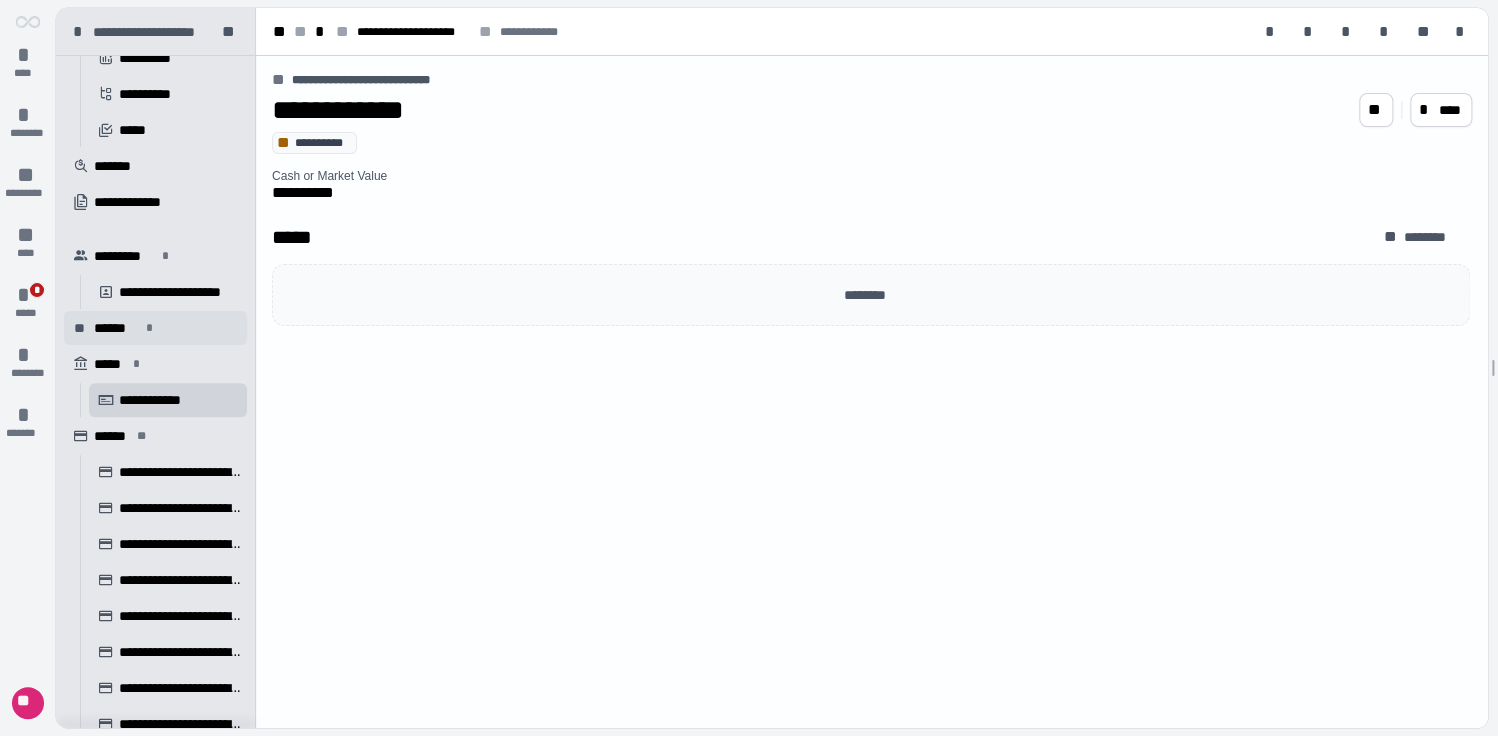 scroll, scrollTop: 0, scrollLeft: 0, axis: both 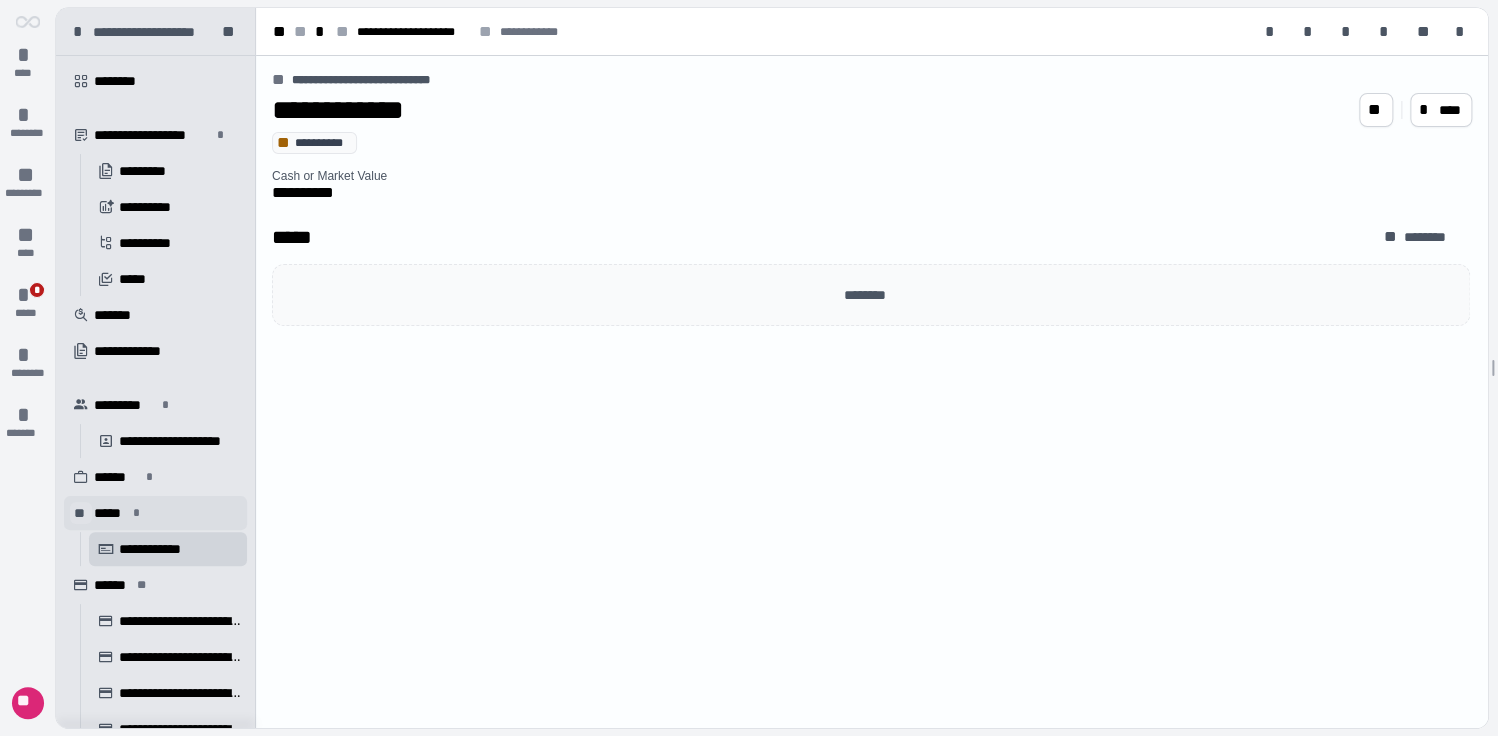 click on "**" at bounding box center (81, 513) 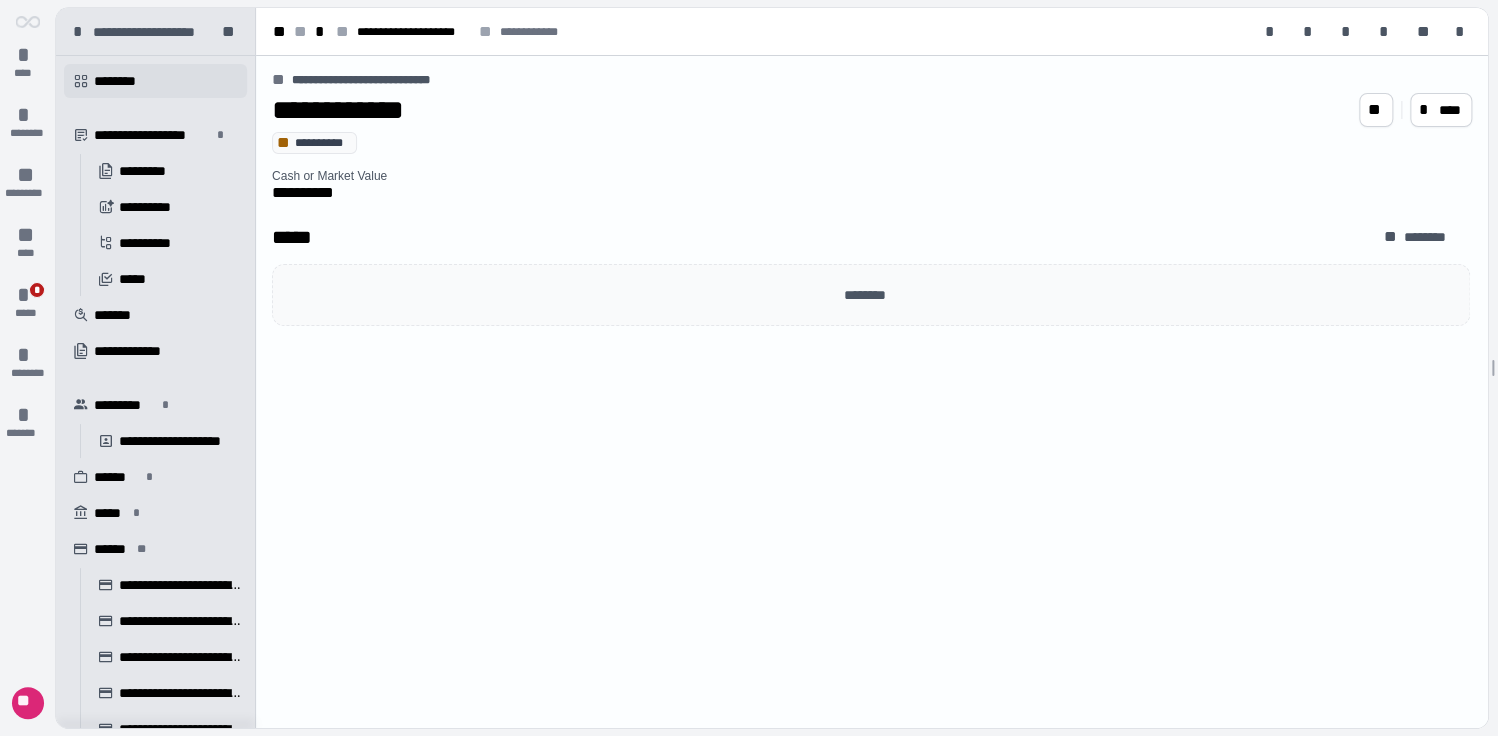click on "********" at bounding box center [122, 81] 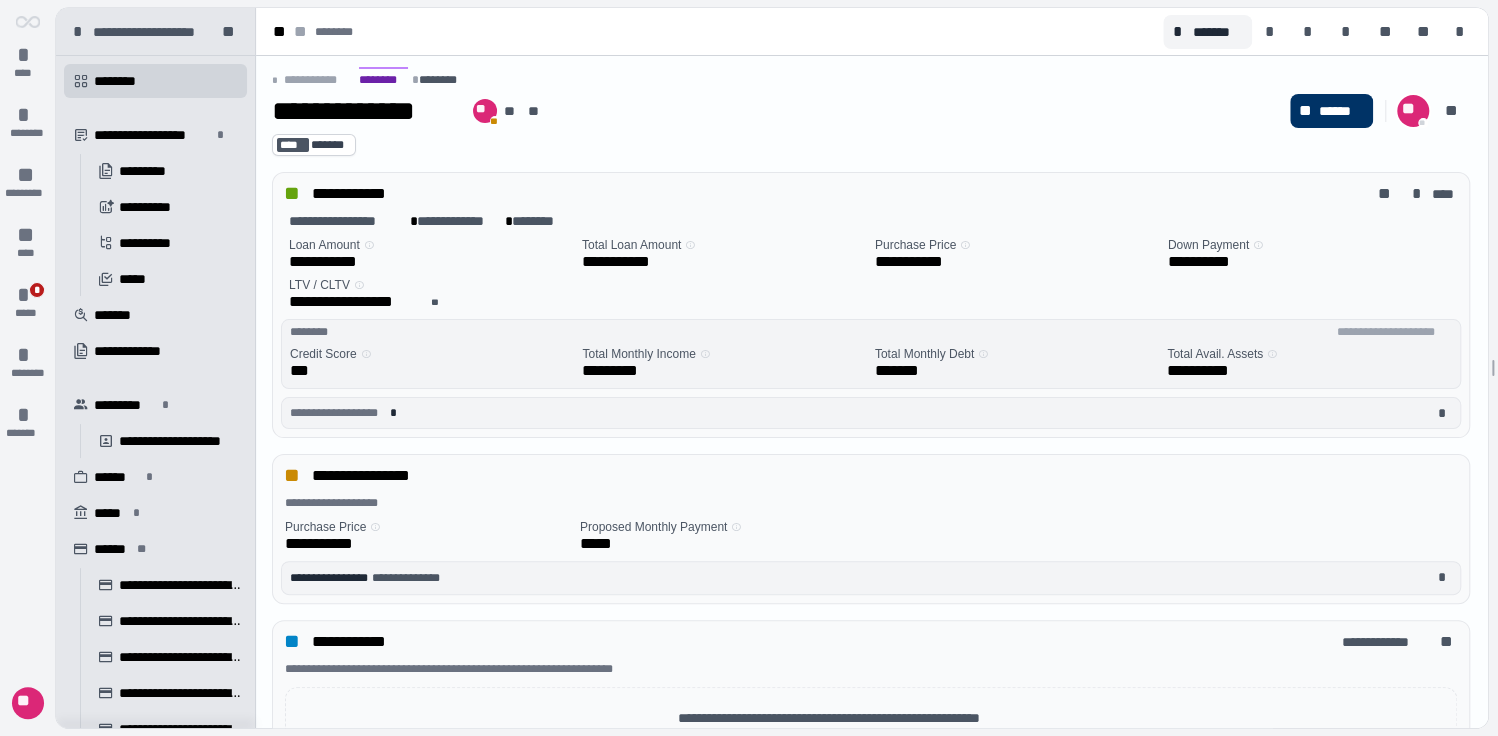 click on "********" at bounding box center [442, 80] 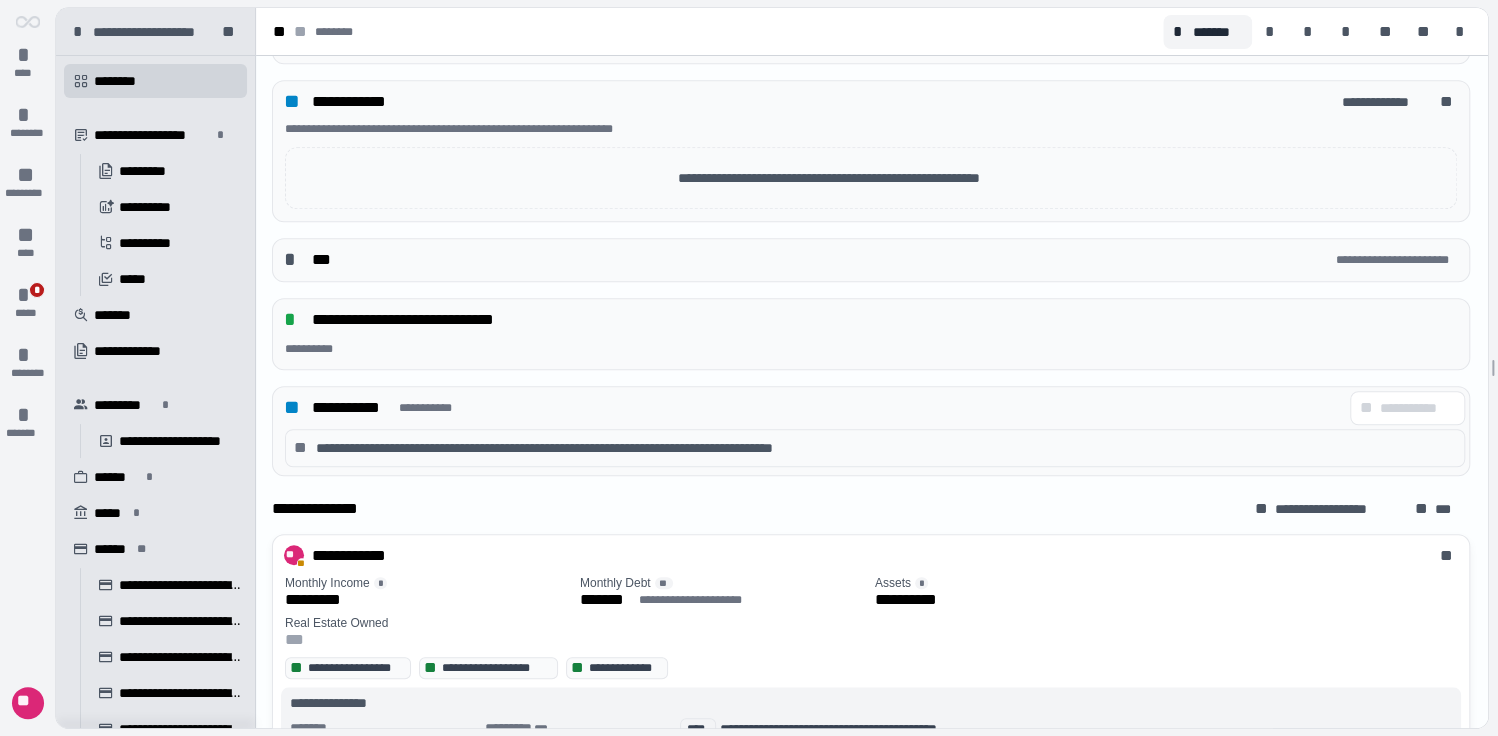 scroll, scrollTop: 640, scrollLeft: 0, axis: vertical 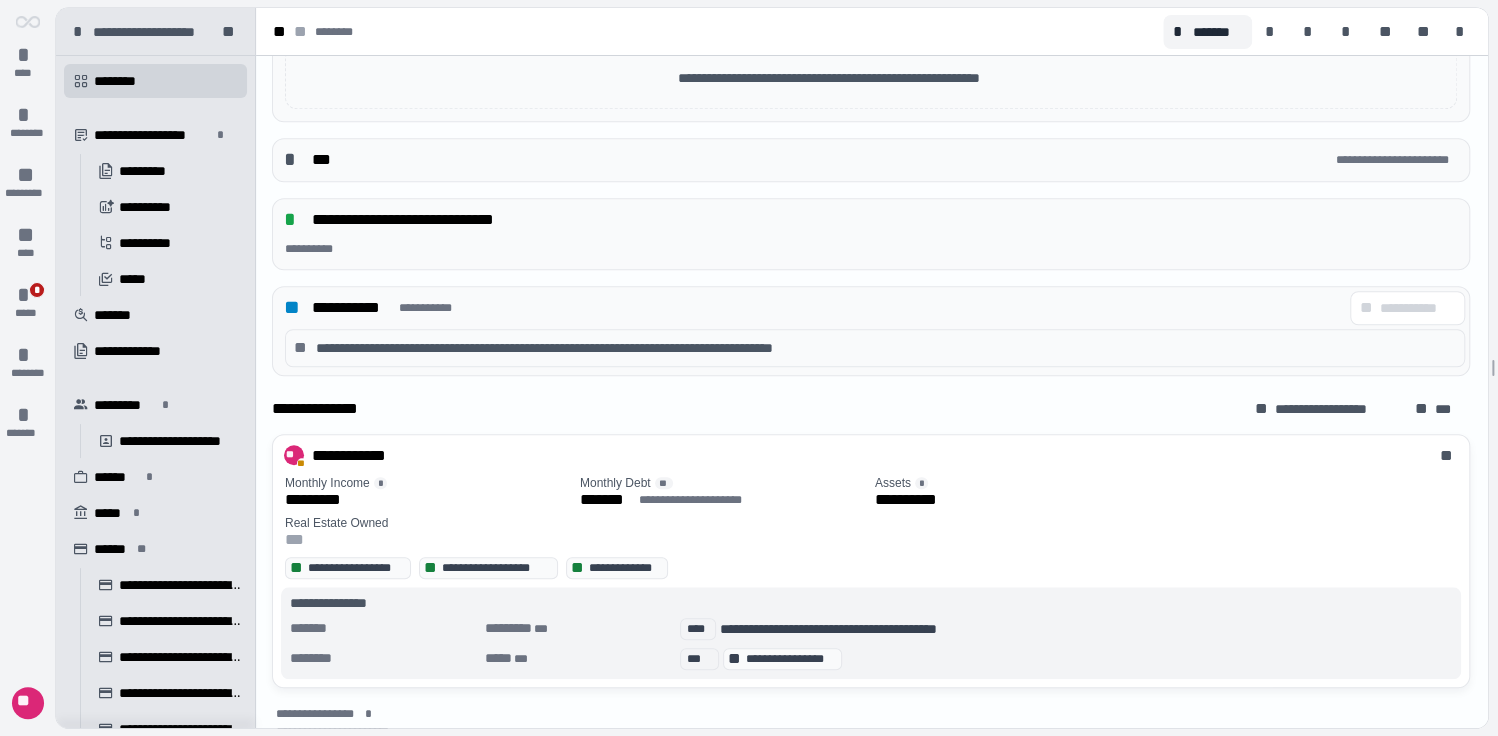 click on "*" at bounding box center (294, 219) 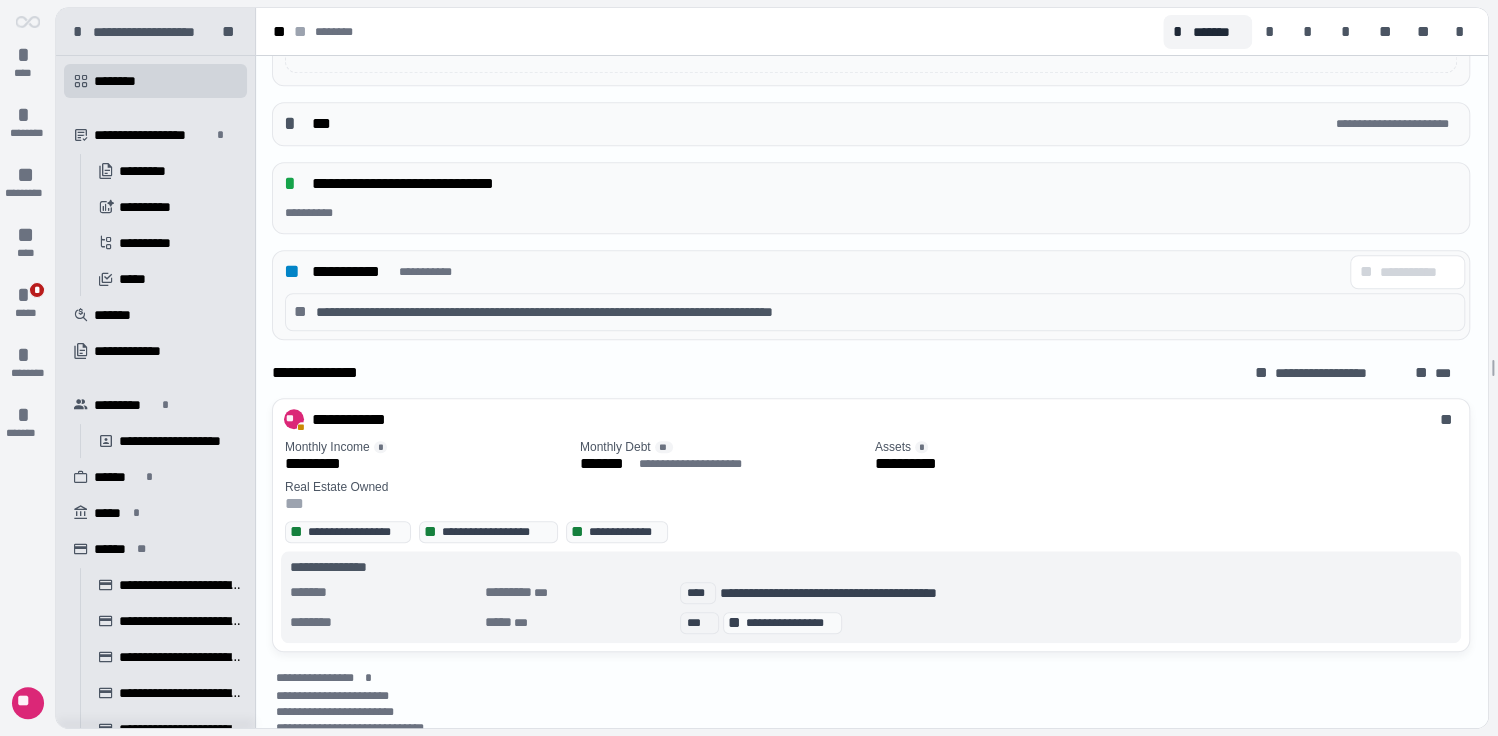 scroll, scrollTop: 694, scrollLeft: 0, axis: vertical 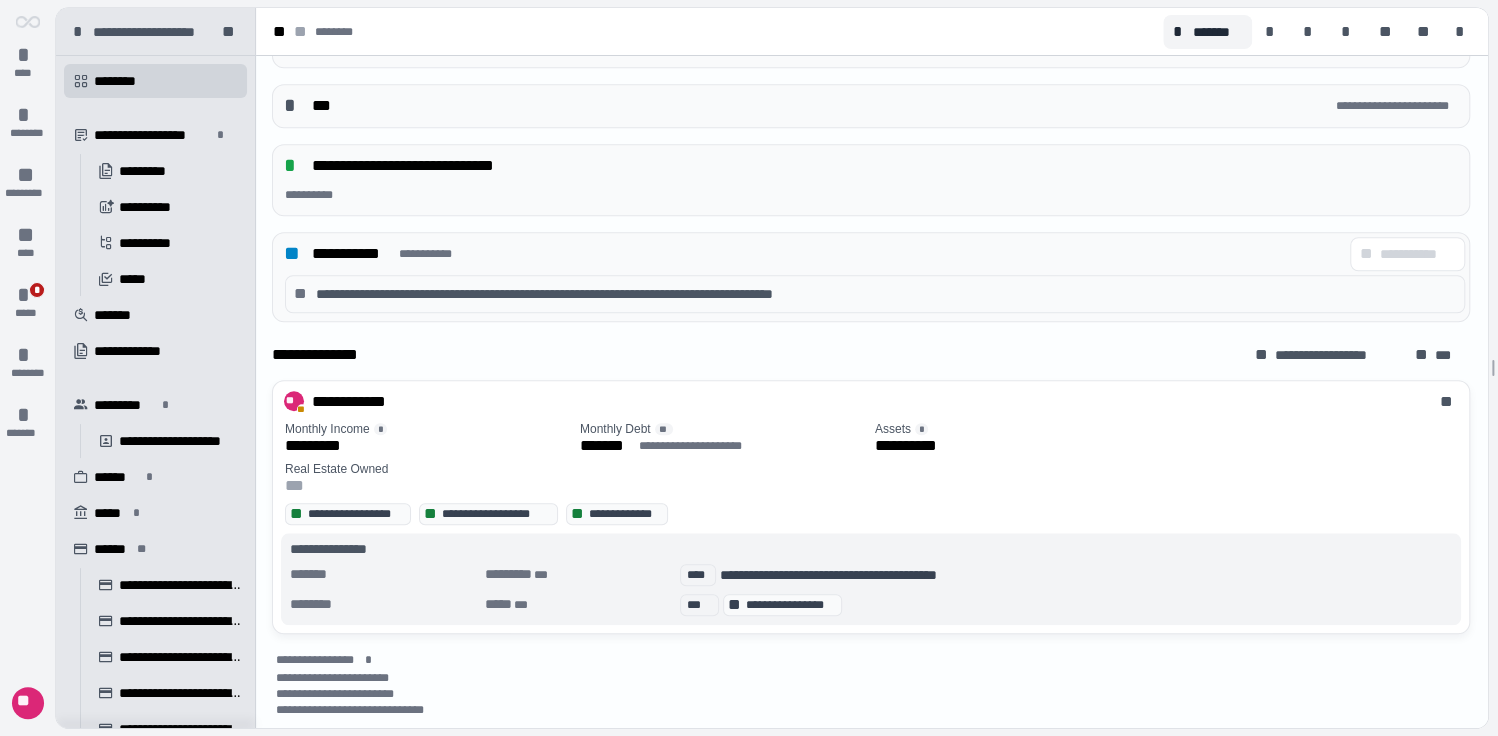 click on "**********" at bounding box center [353, 254] 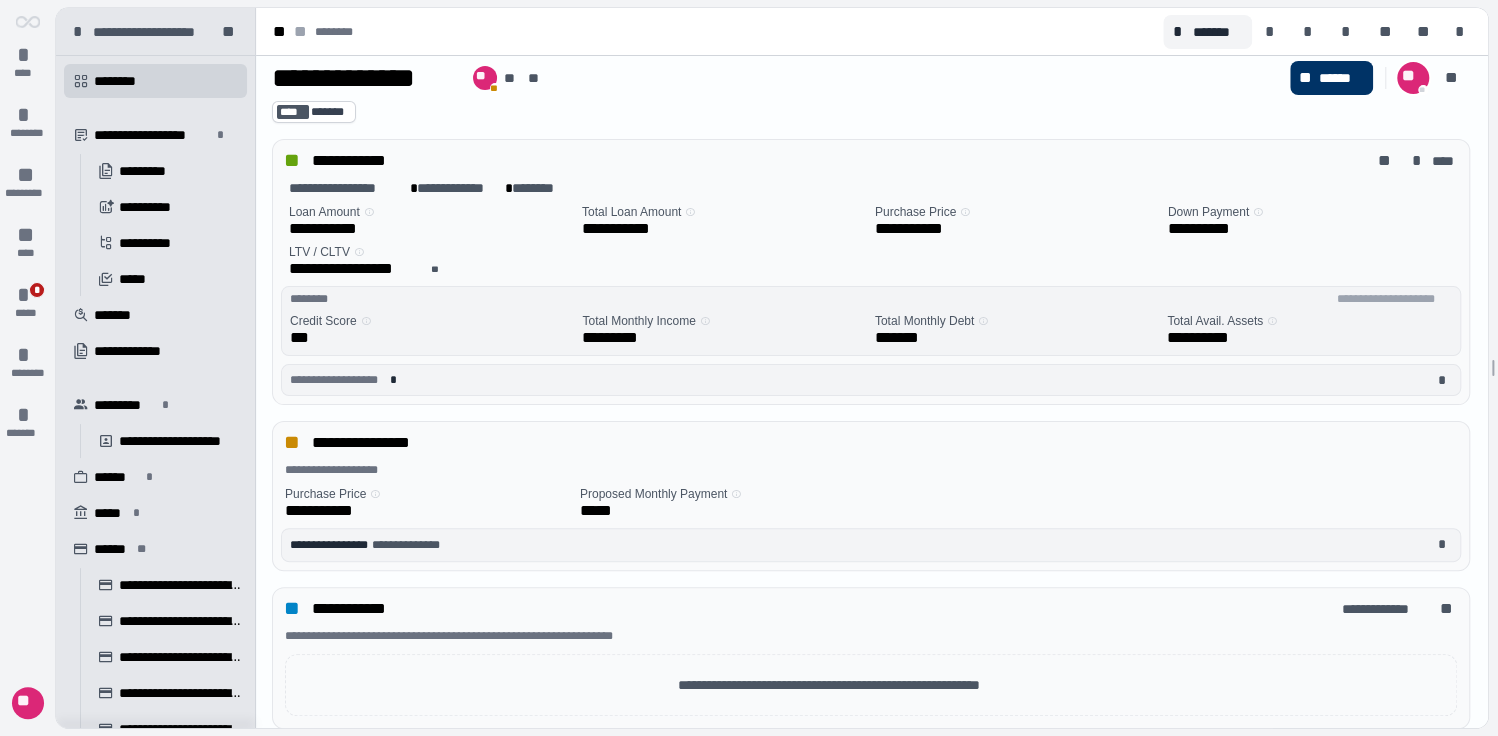 scroll, scrollTop: 0, scrollLeft: 0, axis: both 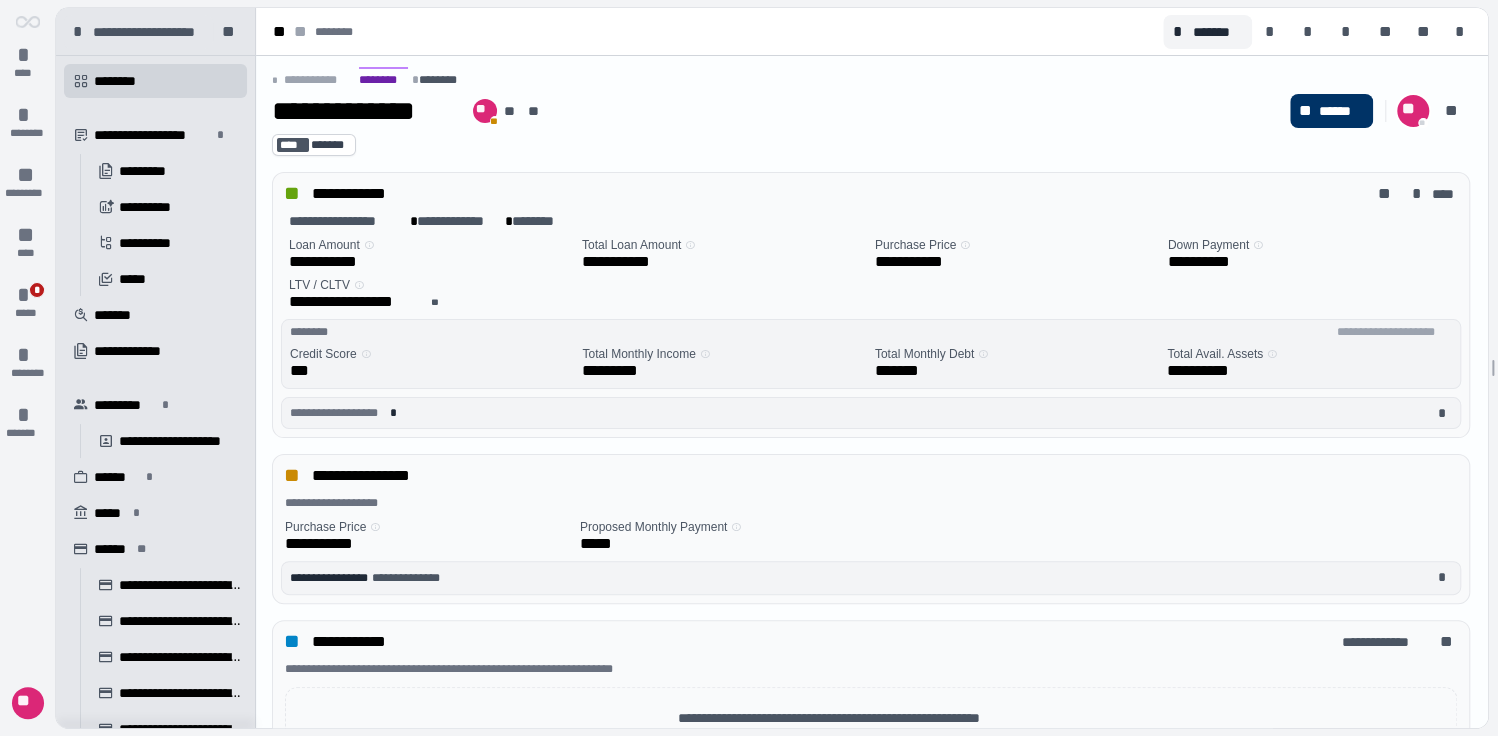 click on "**********" at bounding box center (149, 32) 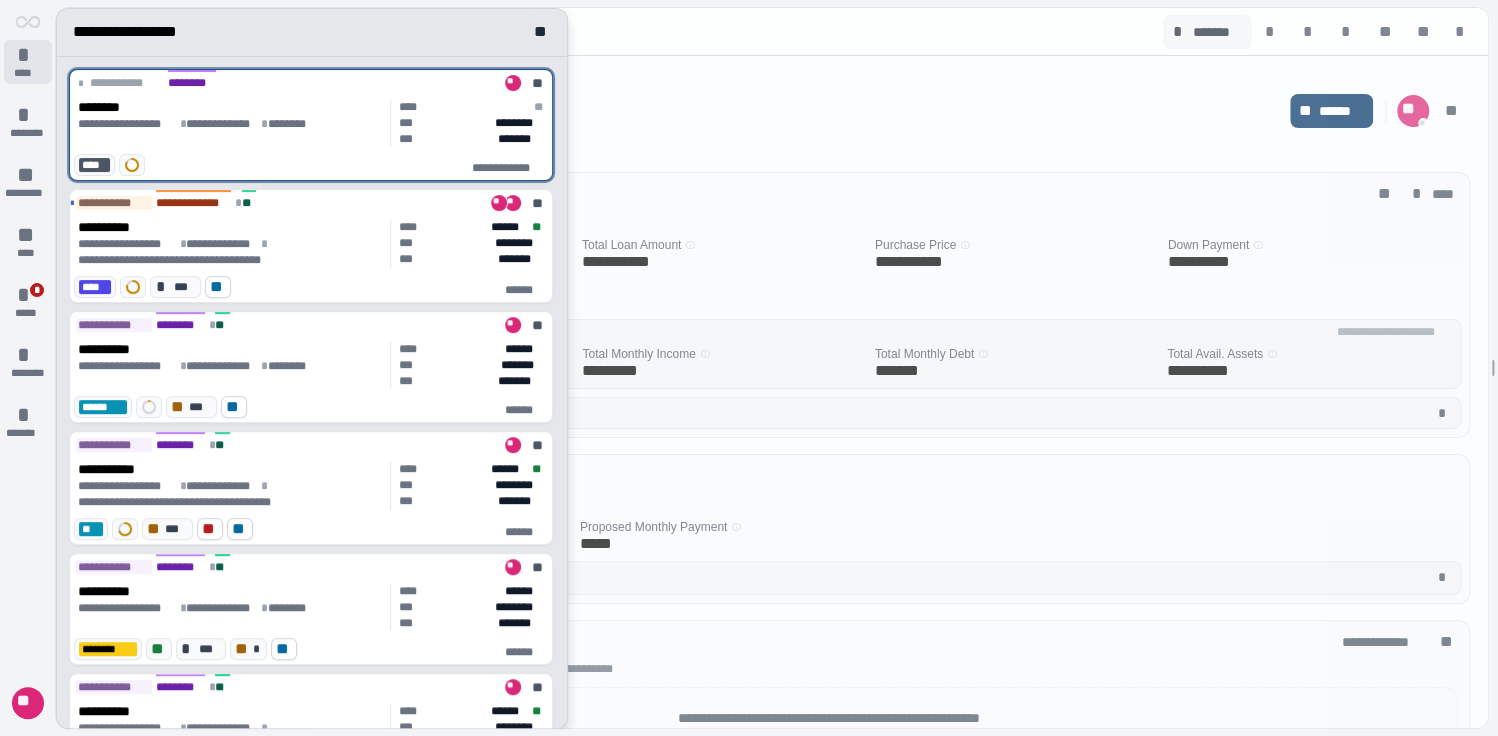 click on "*" at bounding box center [28, 55] 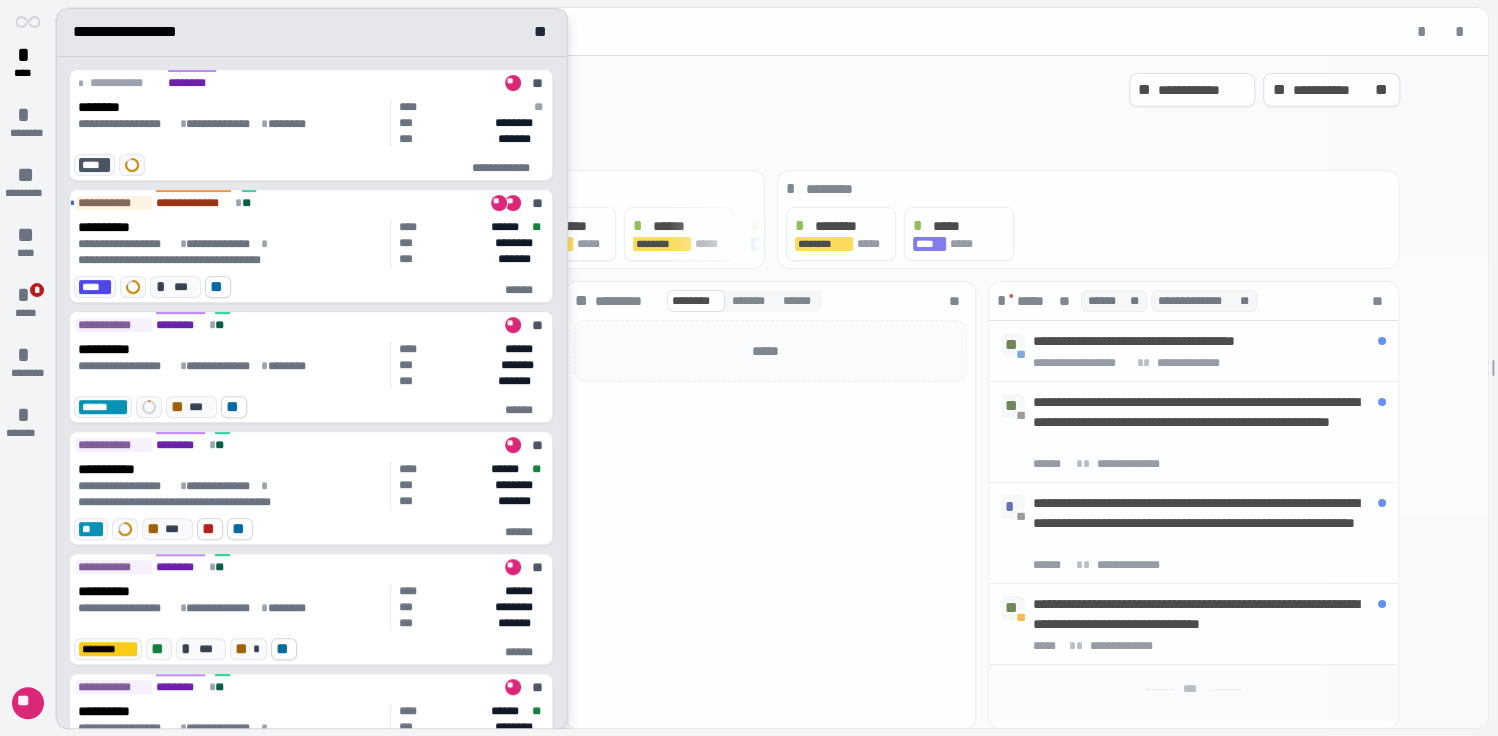 click at bounding box center (773, 368) 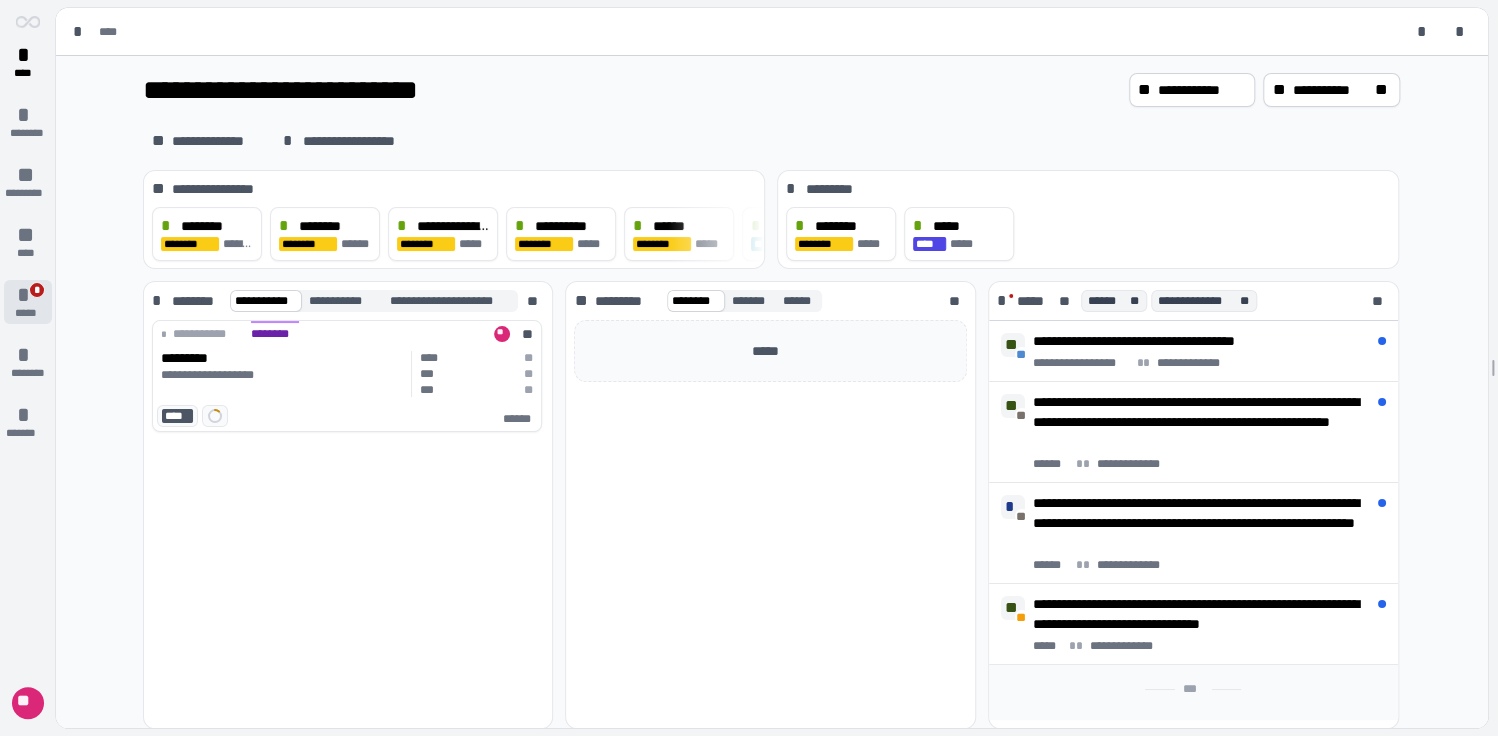 click on "*" at bounding box center [34, 291] 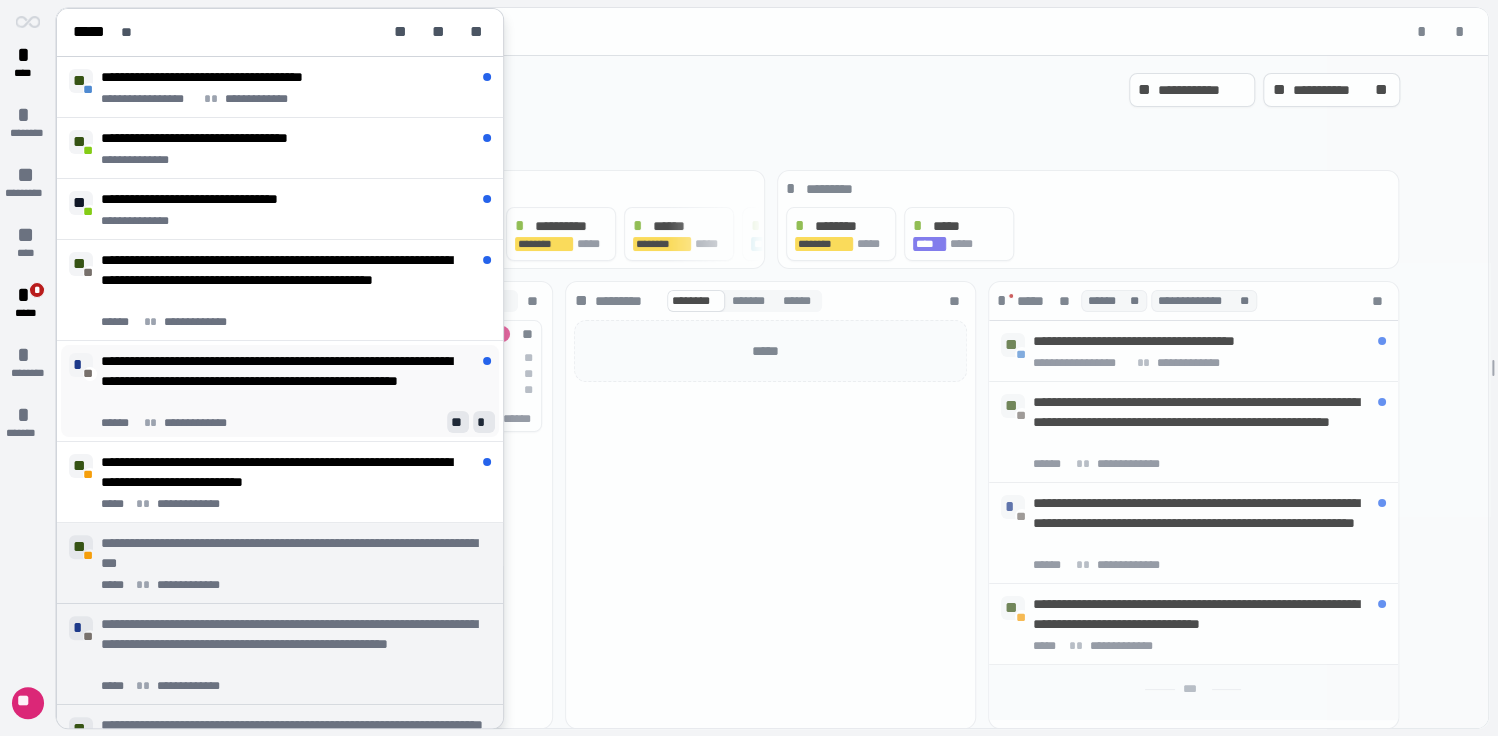 click on "**********" at bounding box center (286, 381) 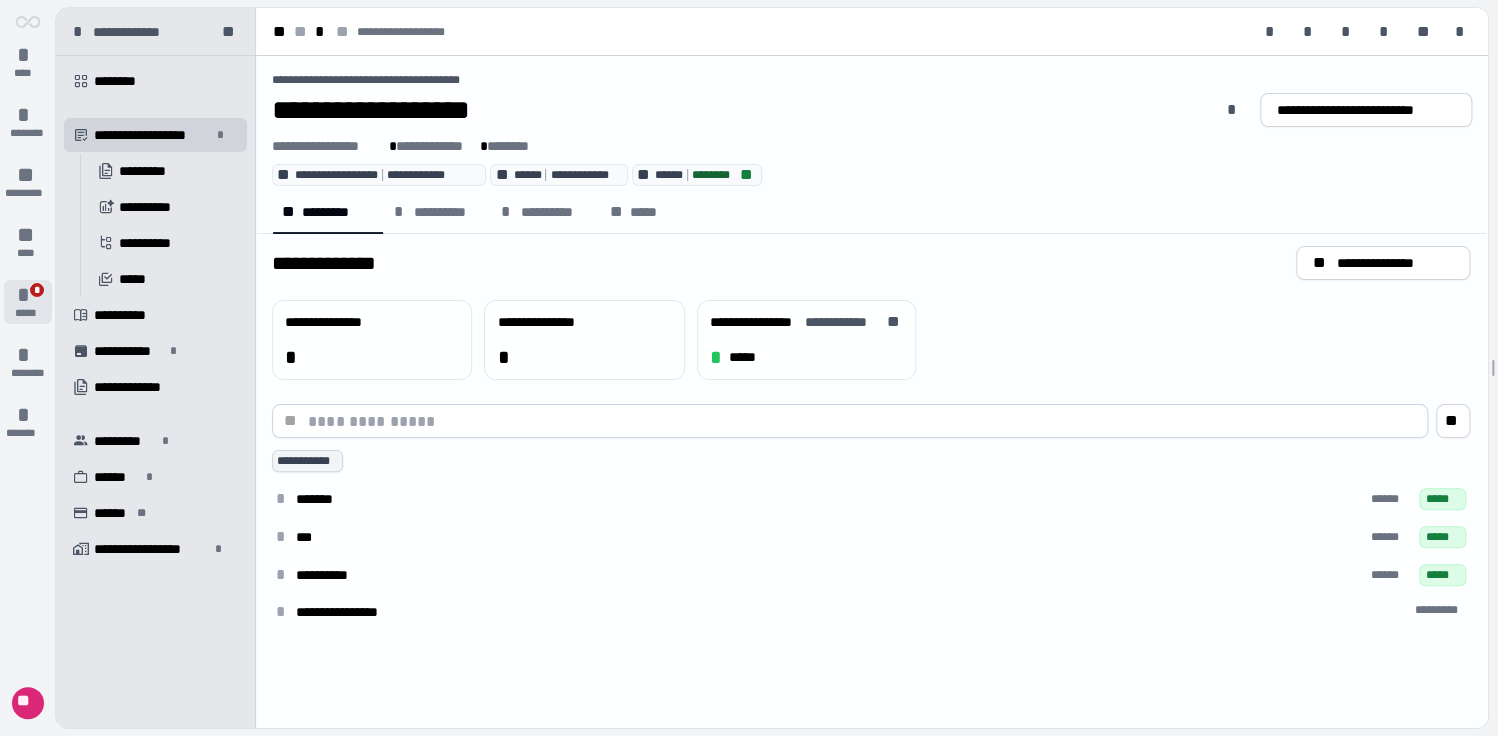 click on "*" at bounding box center (28, 295) 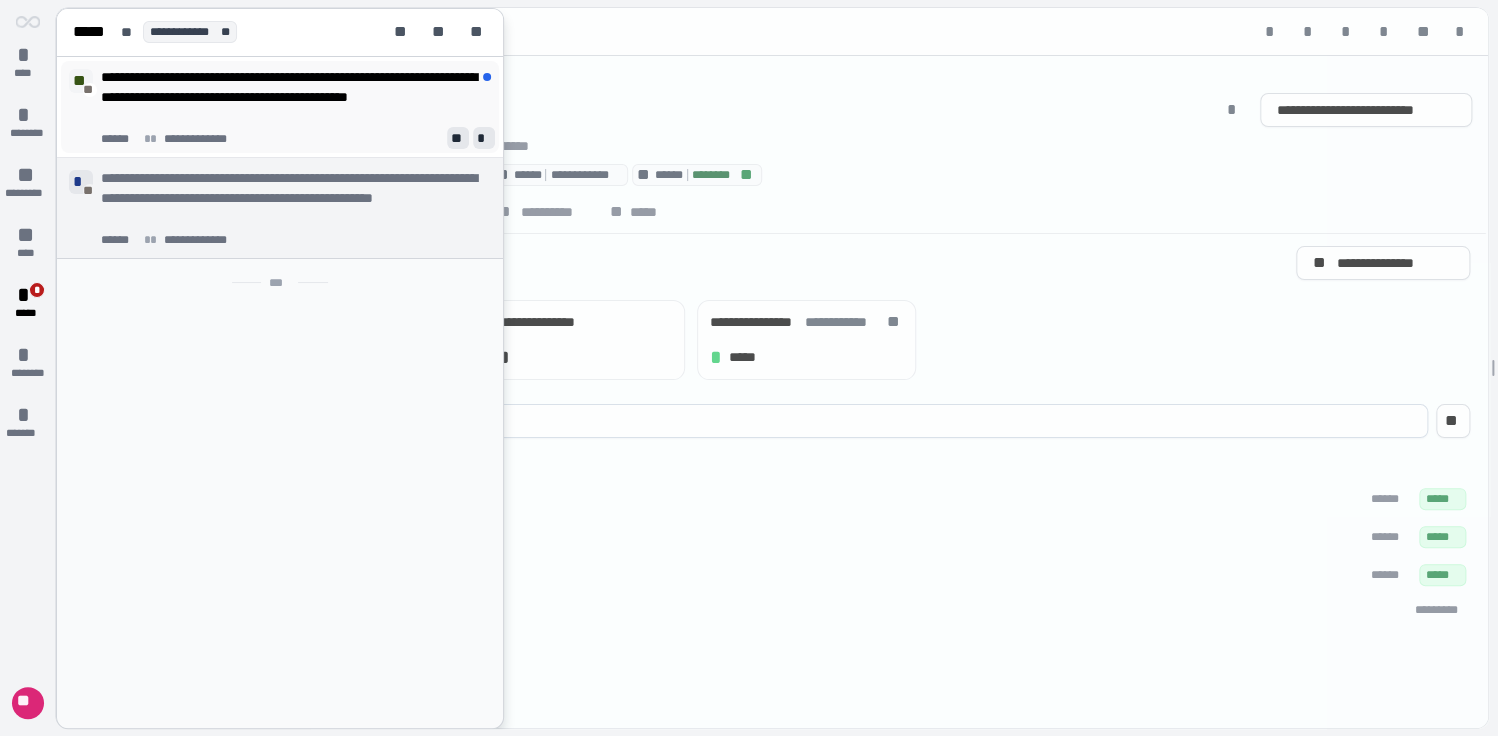 click on "**********" at bounding box center [290, 97] 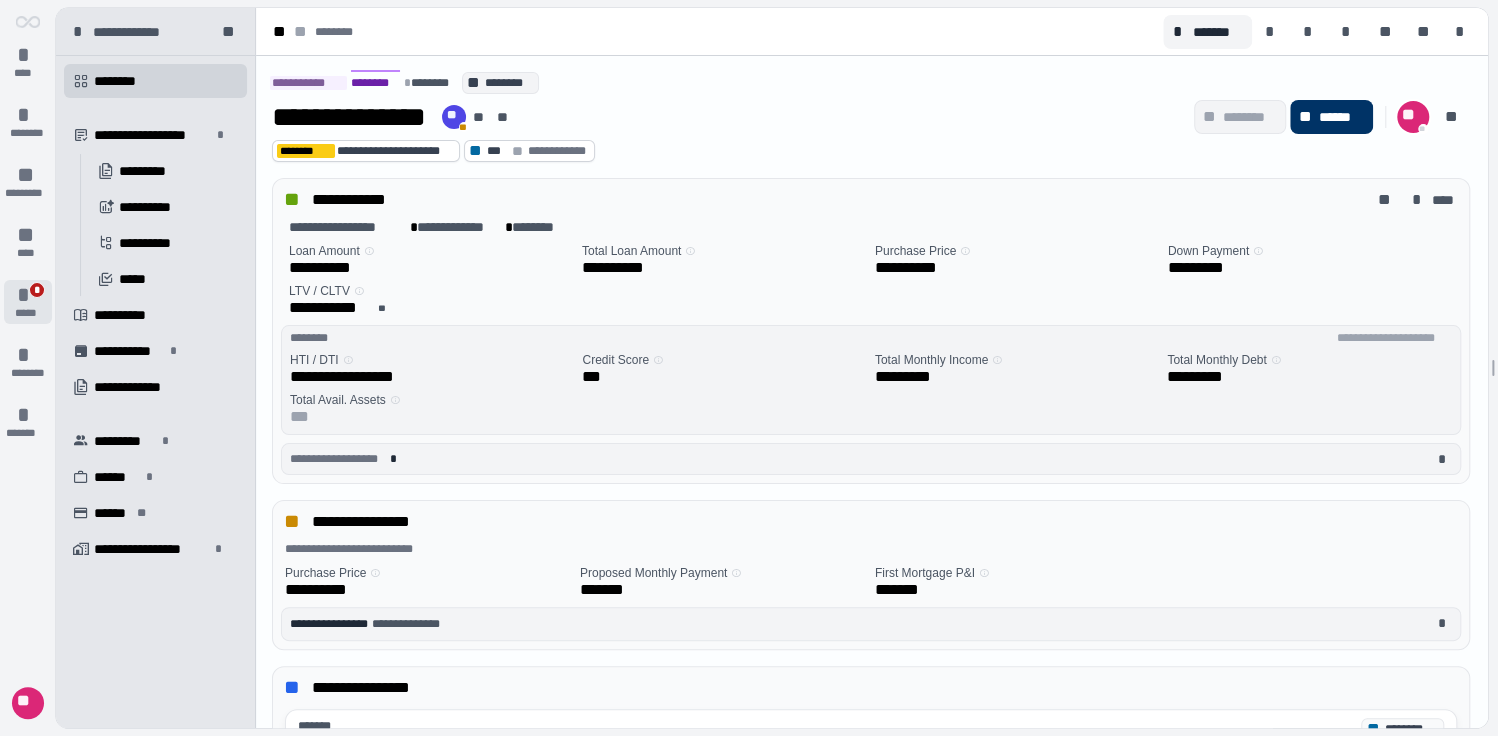 click on "*" at bounding box center (28, 295) 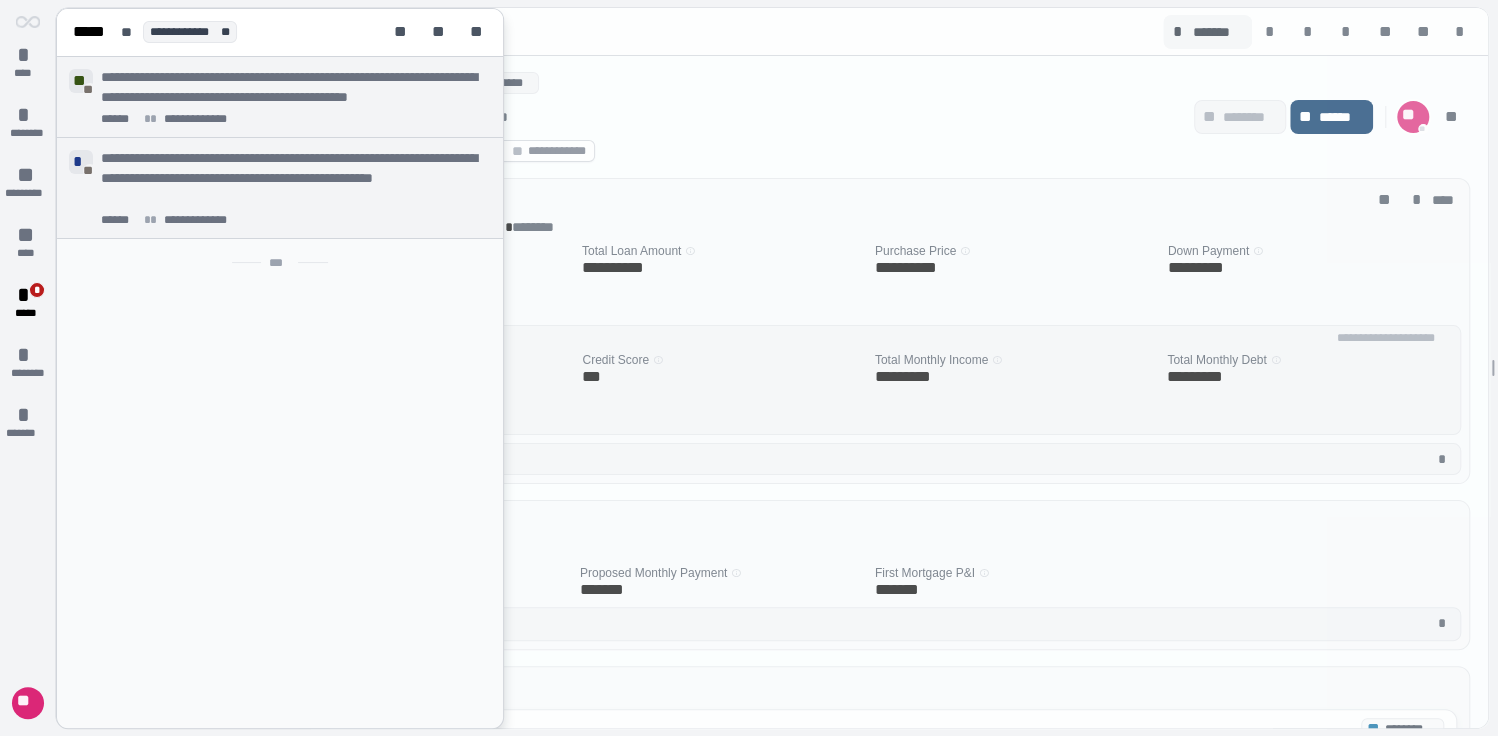 click on "*" at bounding box center (28, 115) 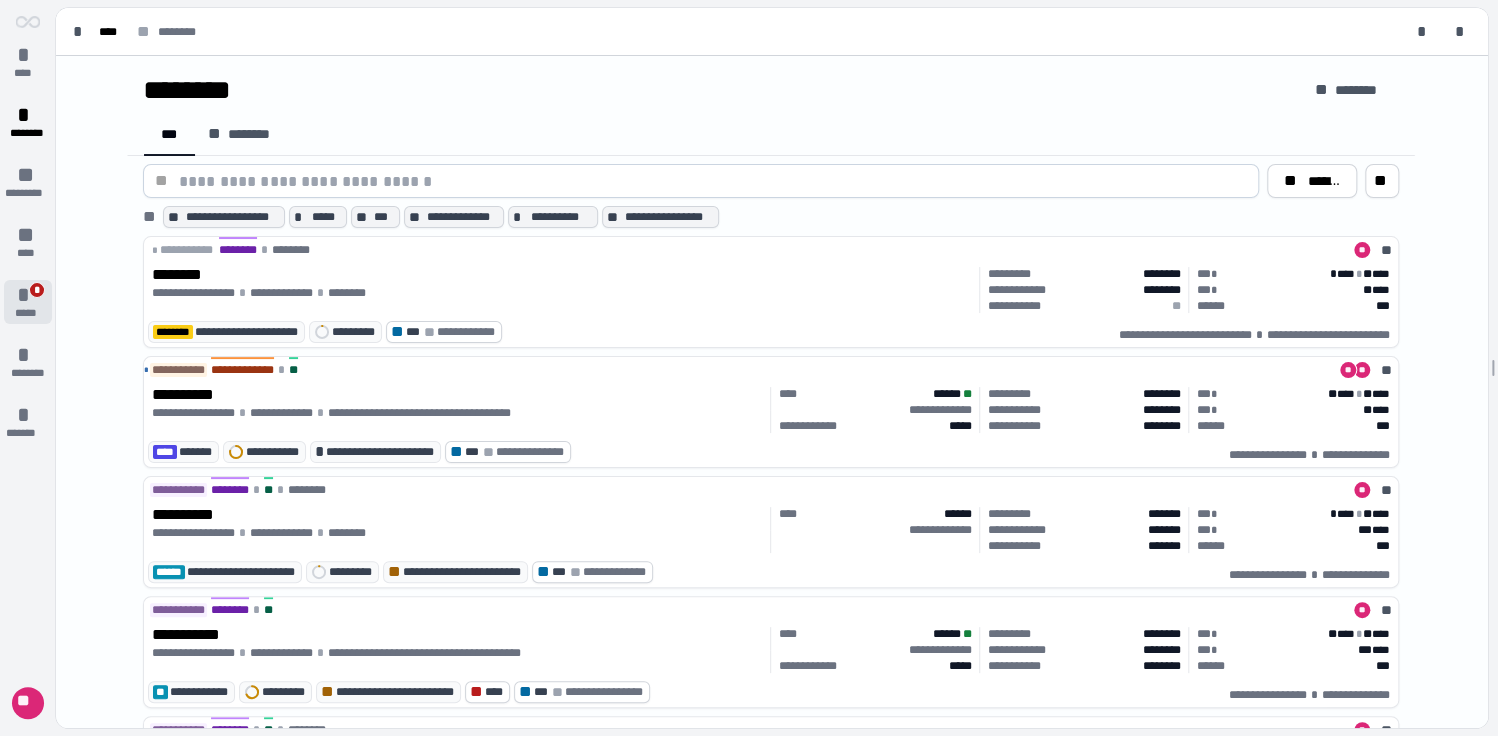 click on "*" at bounding box center [28, 295] 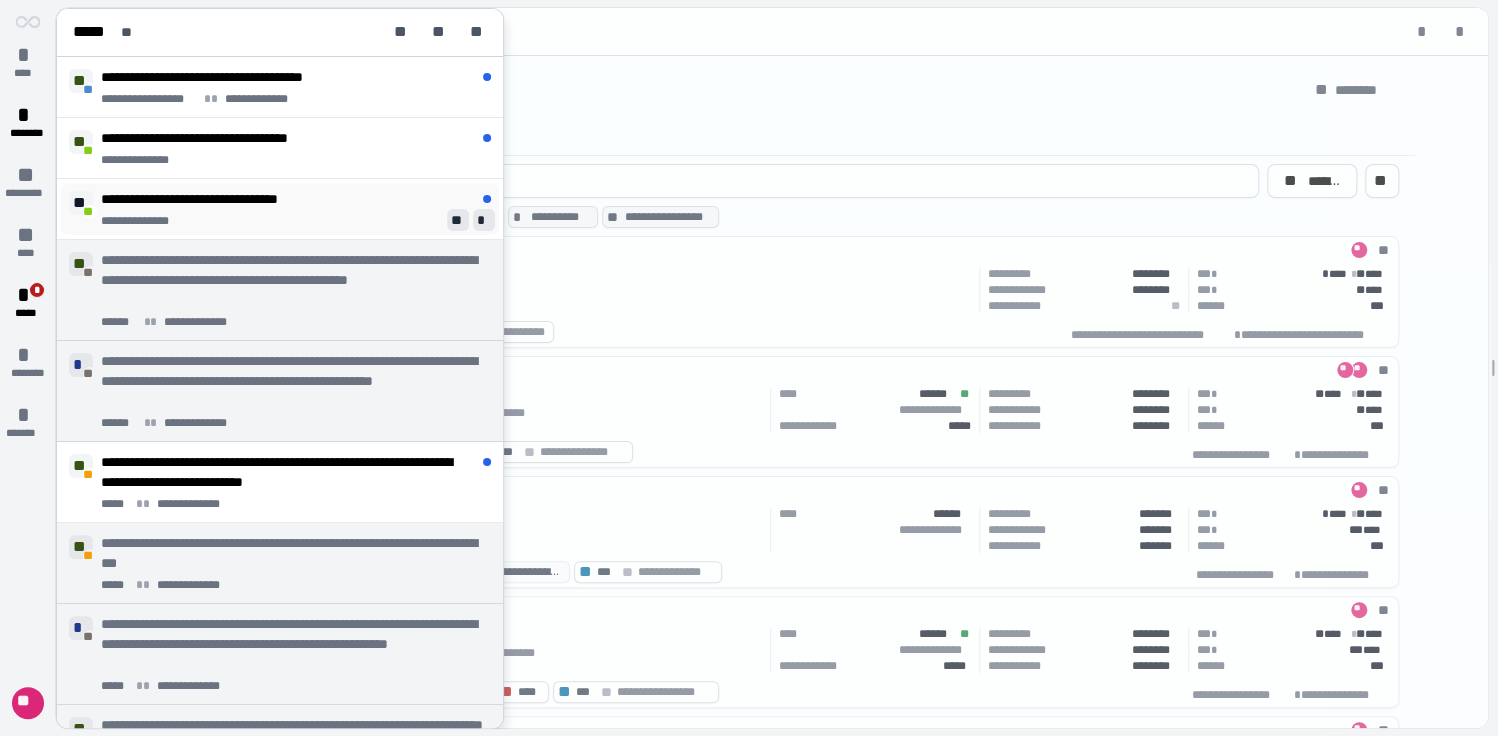 click on "**********" at bounding box center (217, 199) 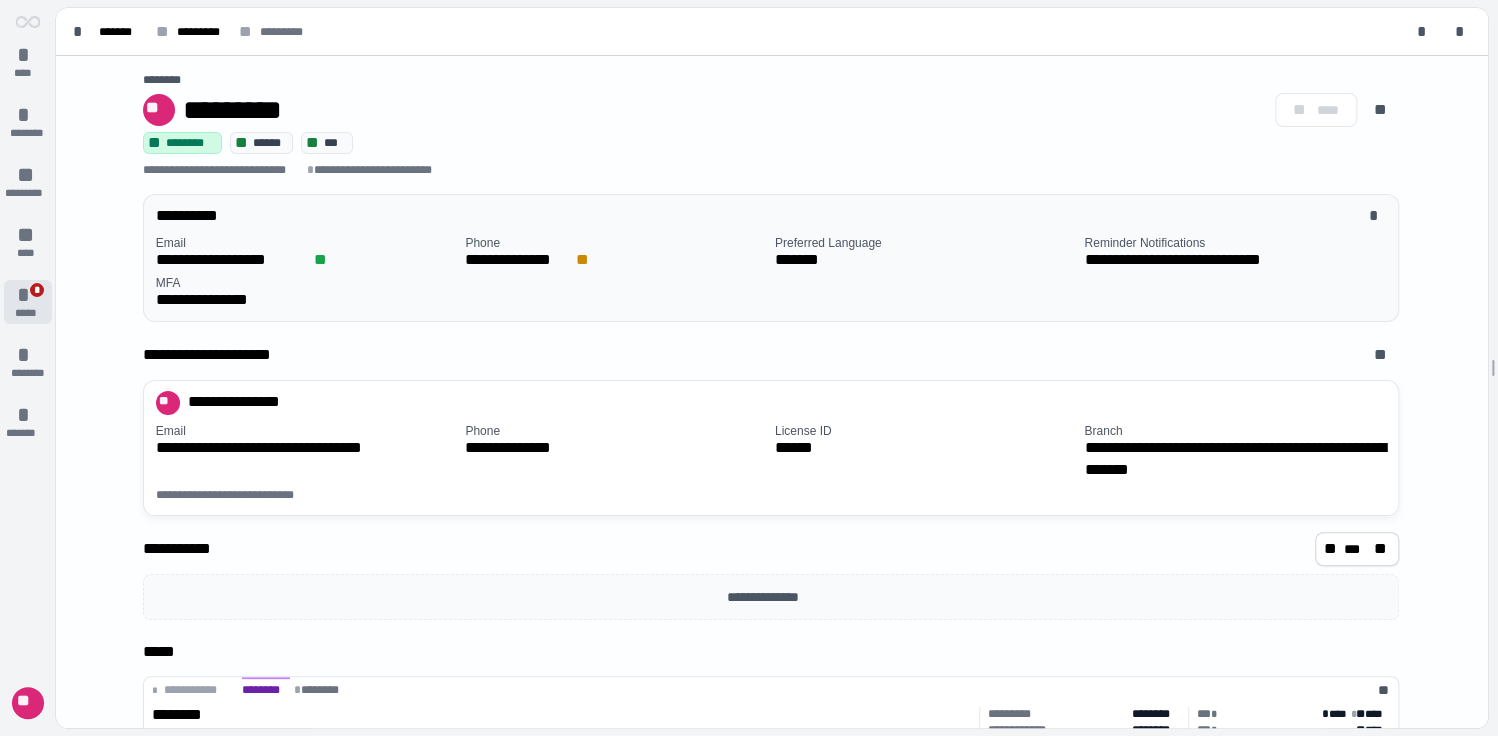 click on "*" at bounding box center (28, 295) 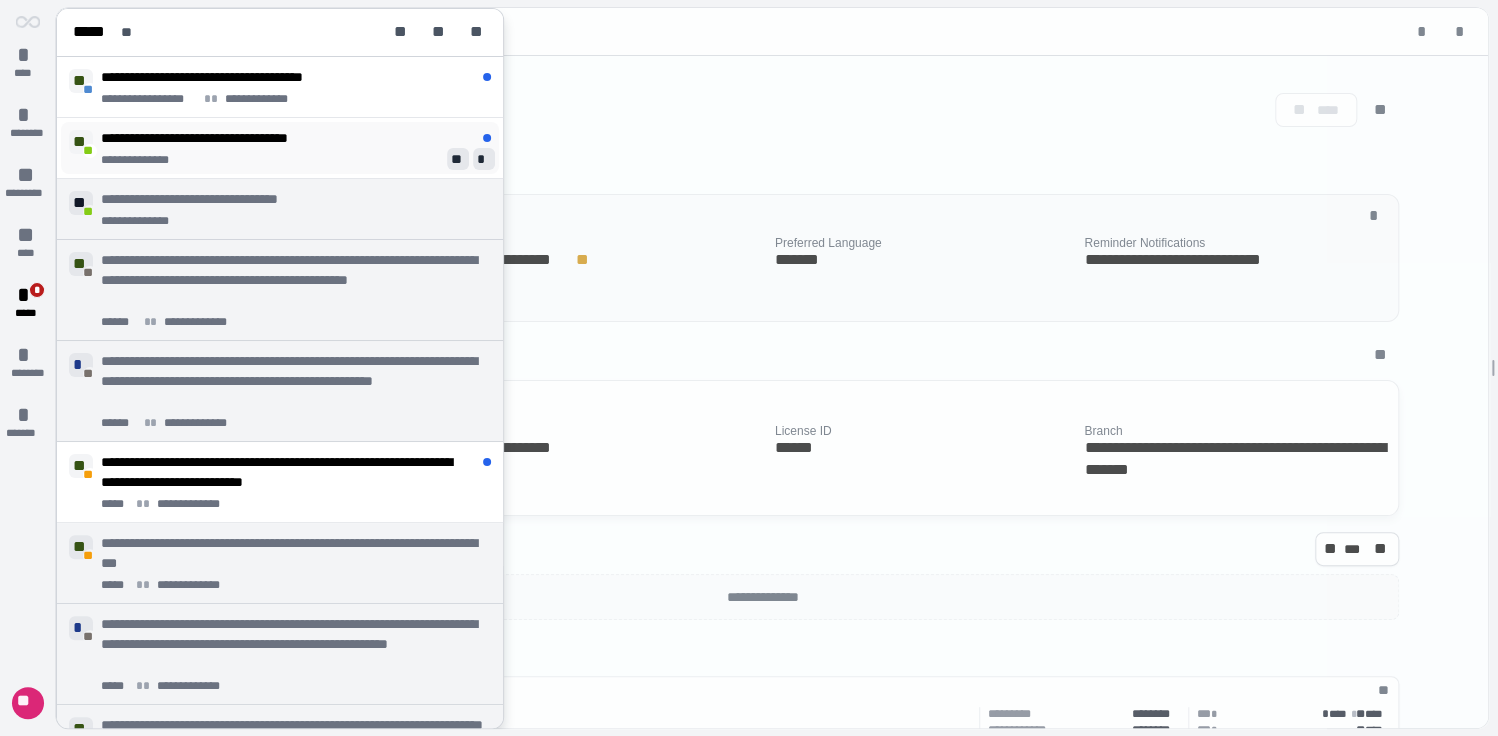 click on "**********" at bounding box center (220, 138) 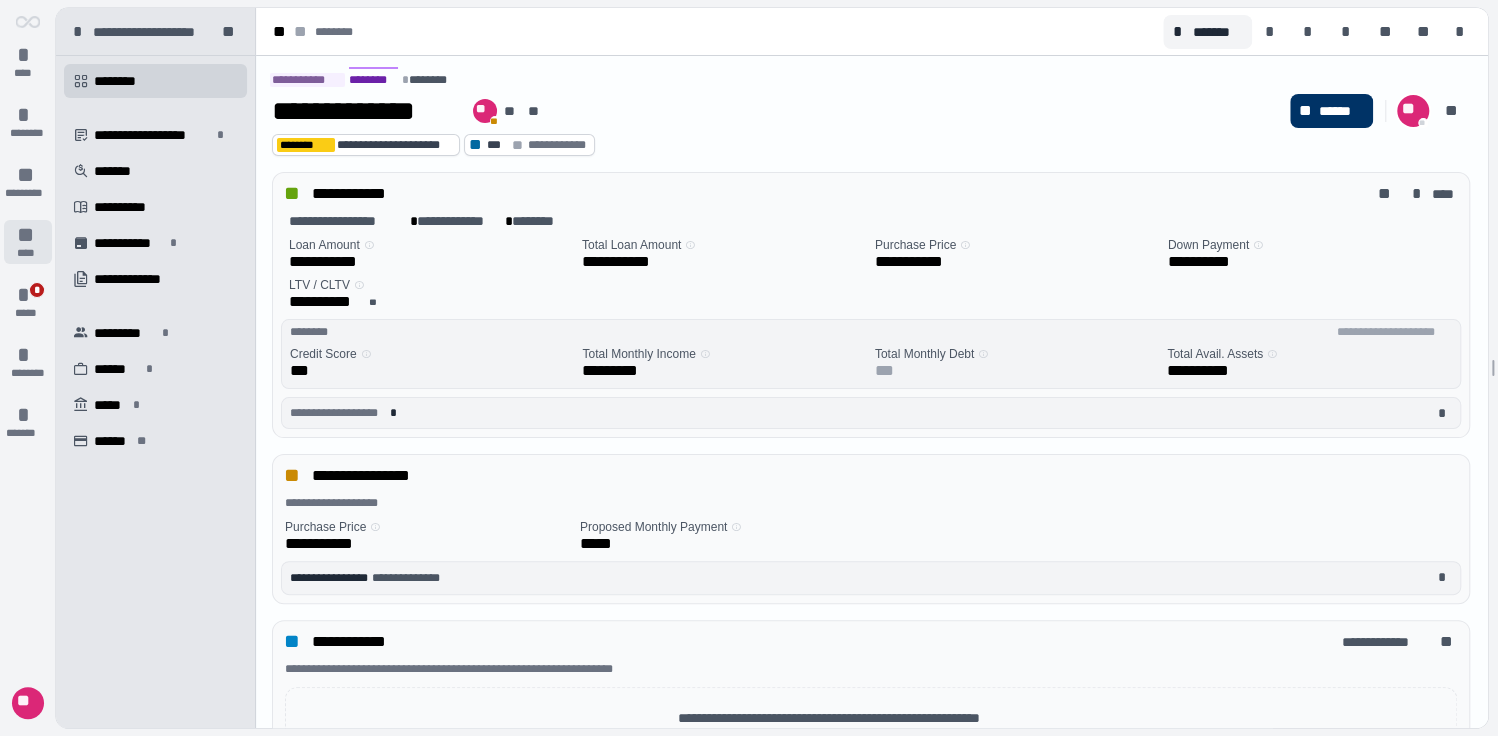 drag, startPoint x: 32, startPoint y: 293, endPoint x: 51, endPoint y: 260, distance: 38.078865 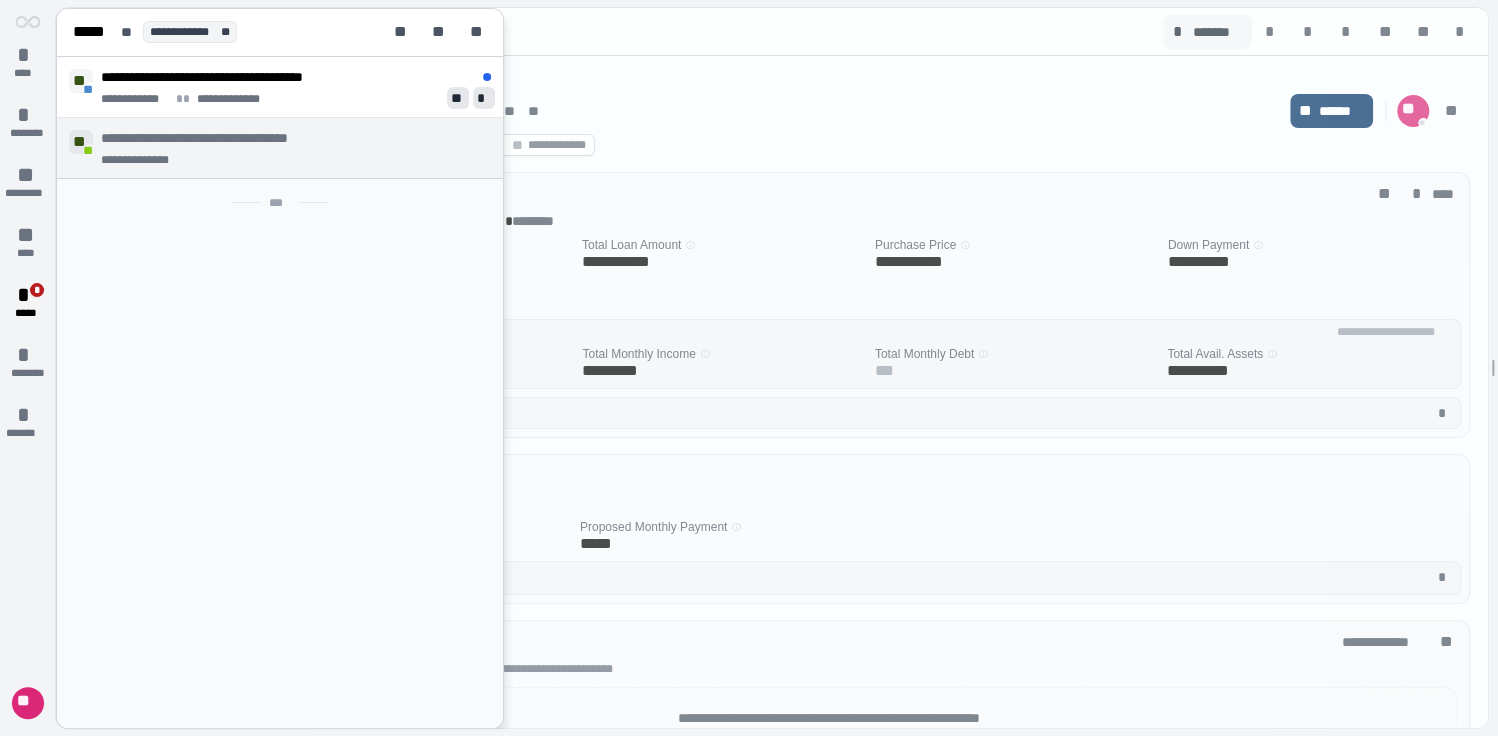 click on "**********" at bounding box center (296, 87) 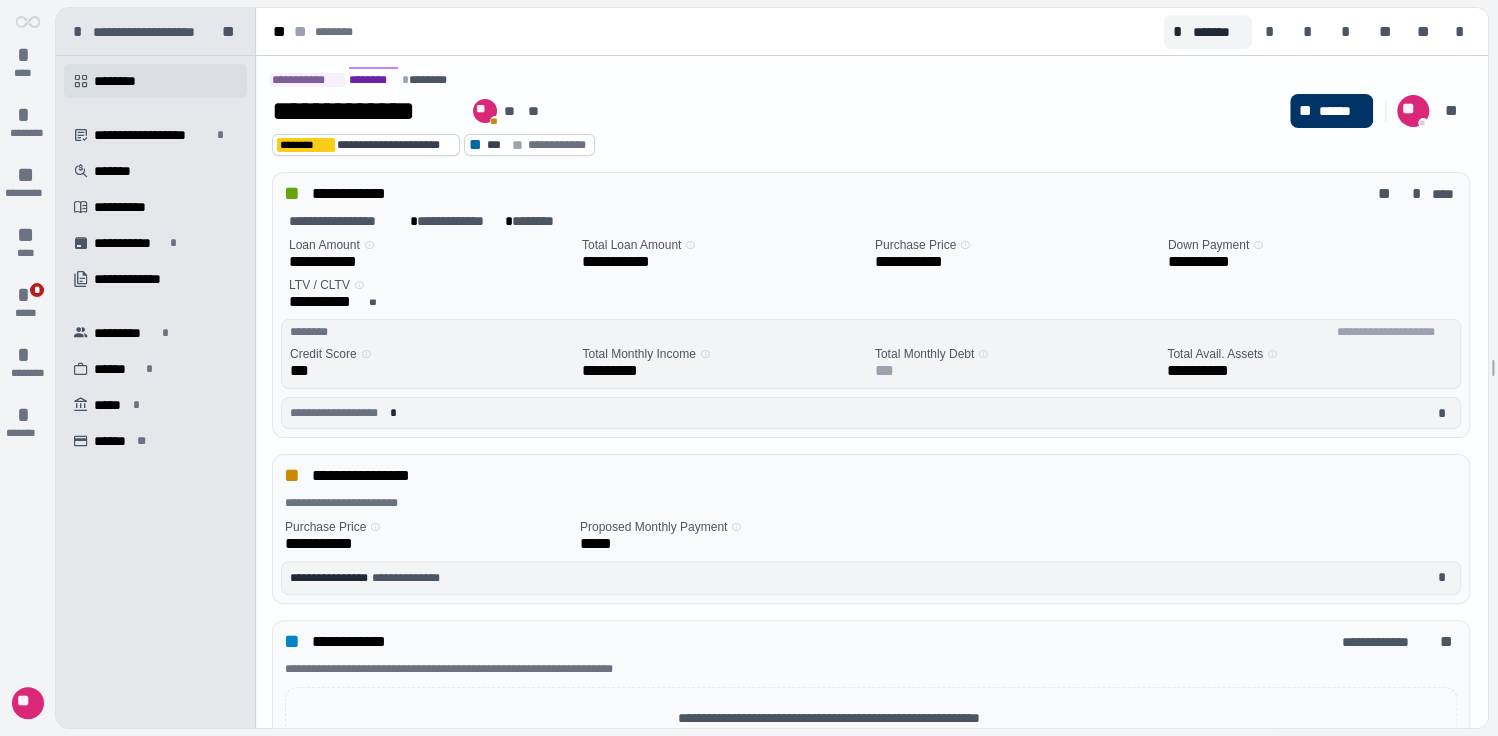 click on "********" at bounding box center (122, 81) 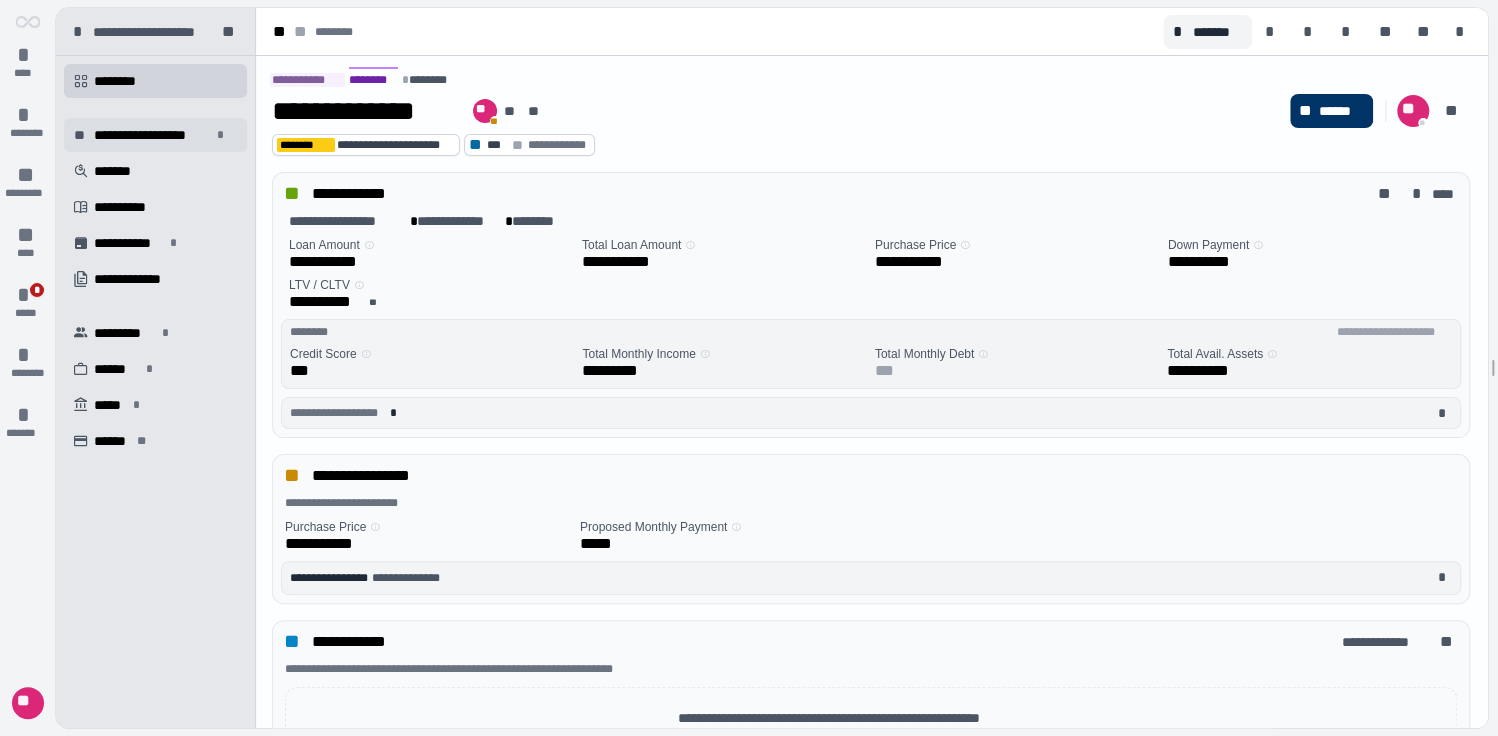 click on "**********" at bounding box center (152, 135) 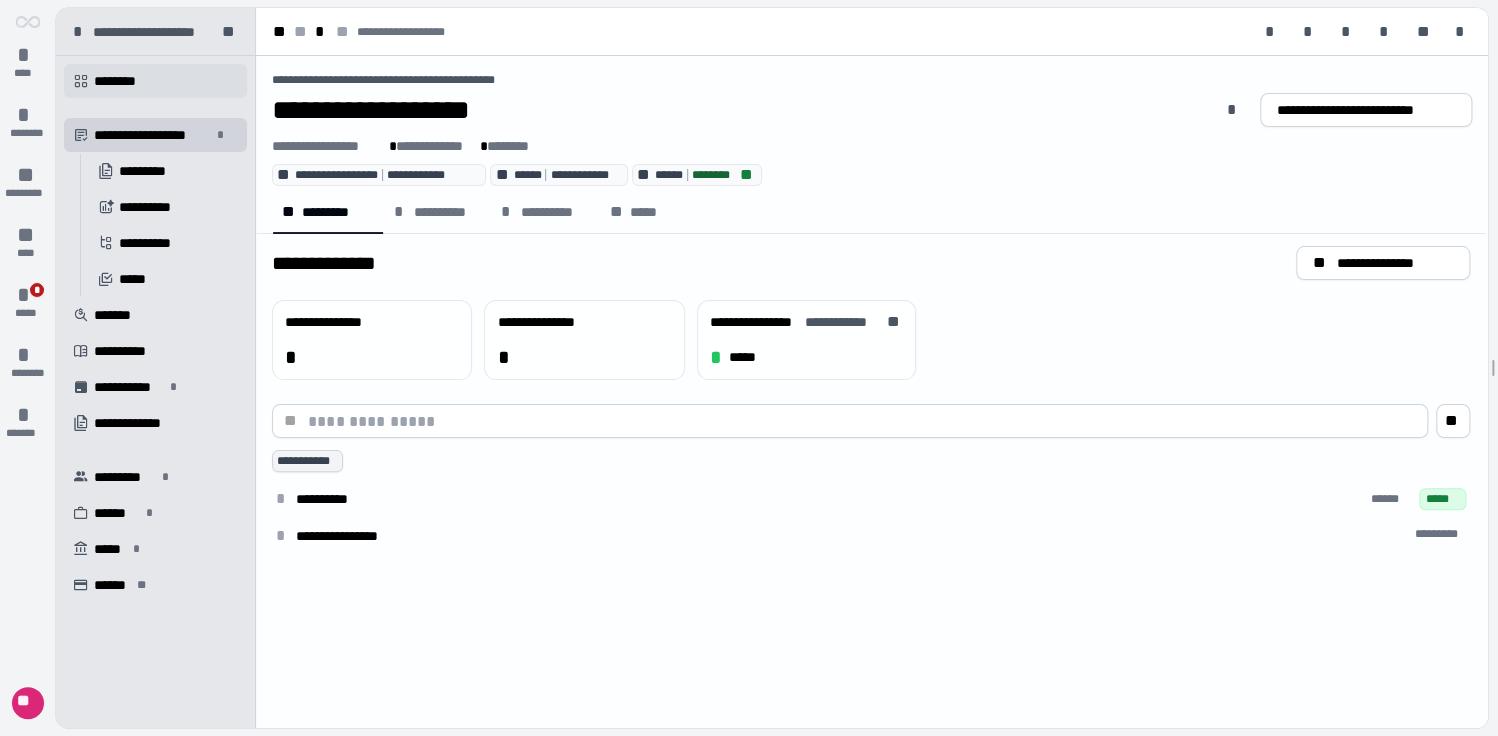 click on "********" at bounding box center (122, 81) 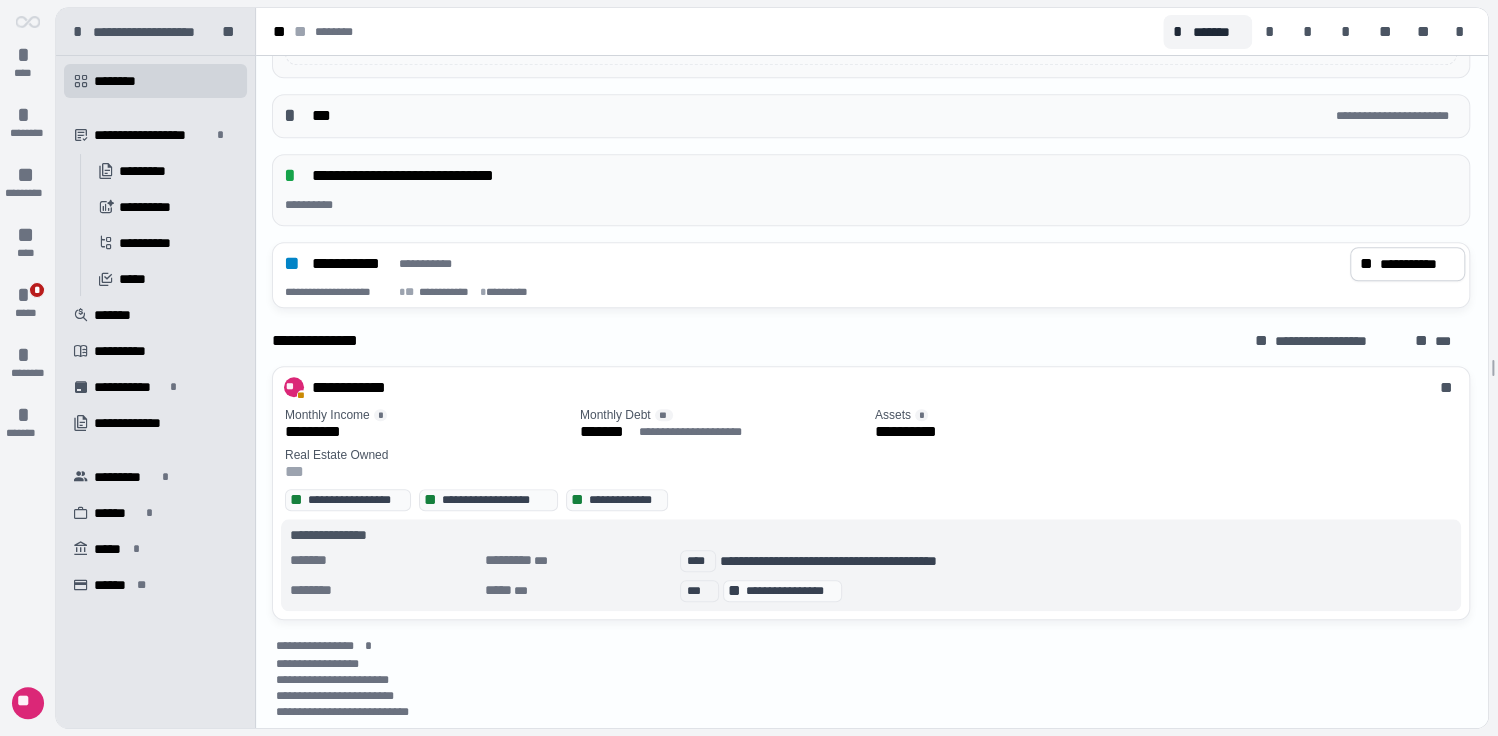 scroll, scrollTop: 686, scrollLeft: 0, axis: vertical 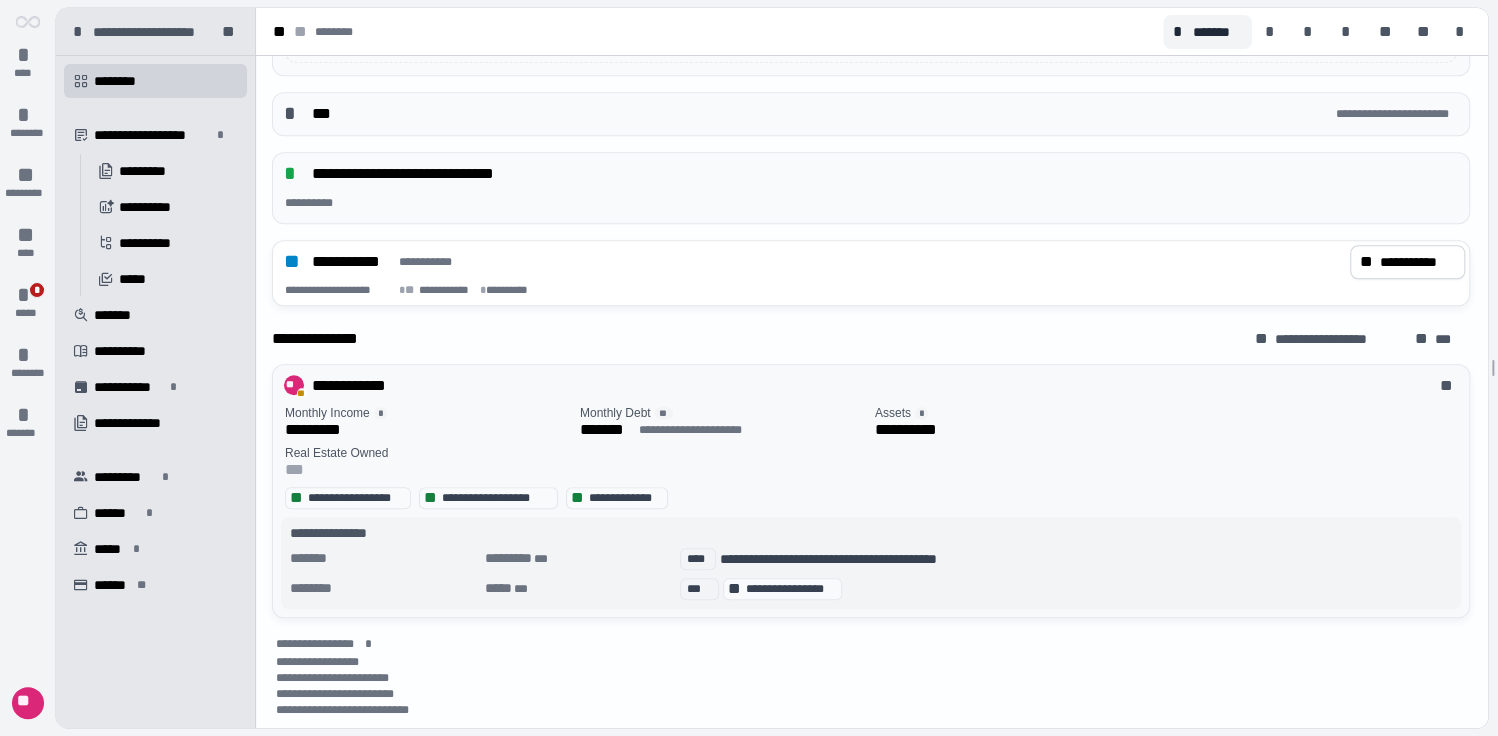 click on "**********" at bounding box center [365, 386] 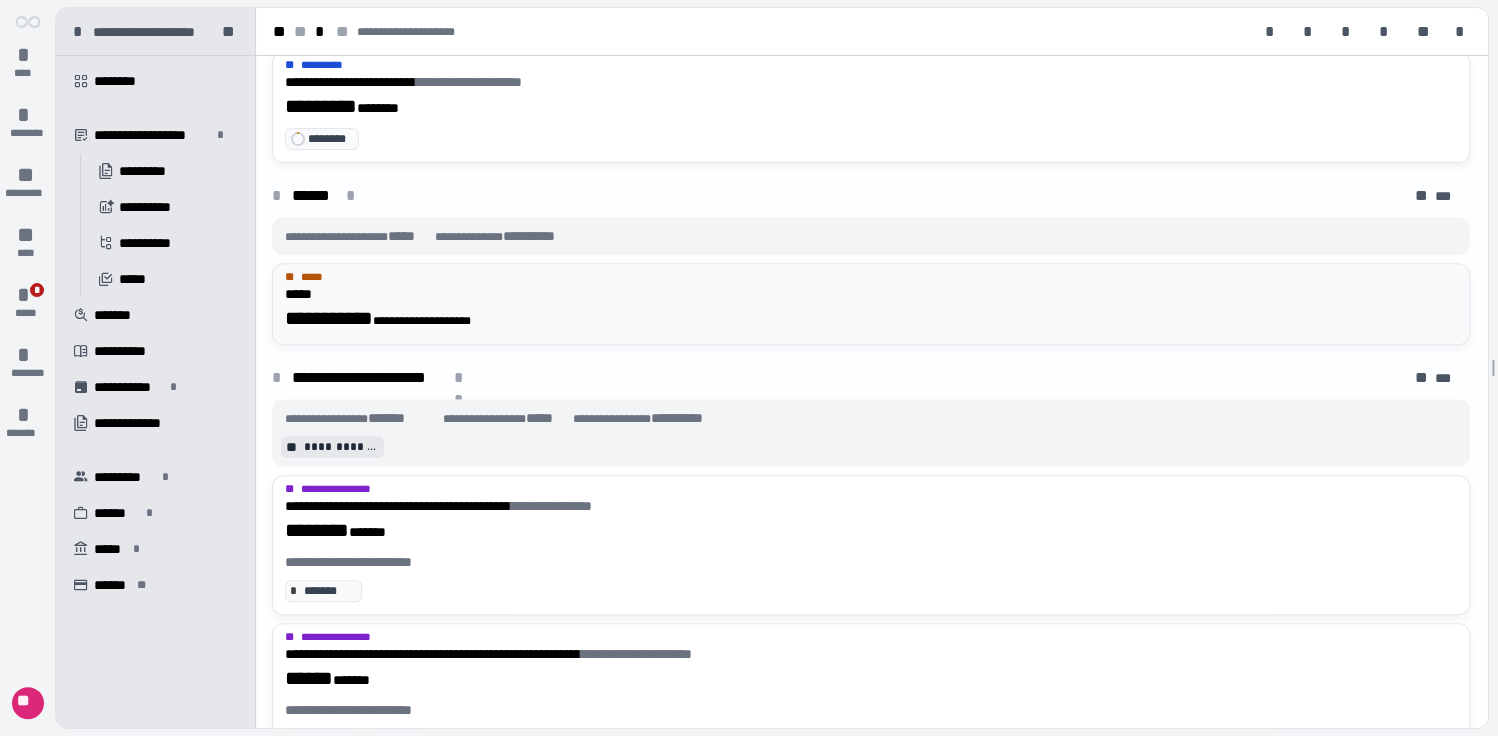 scroll, scrollTop: 240, scrollLeft: 0, axis: vertical 